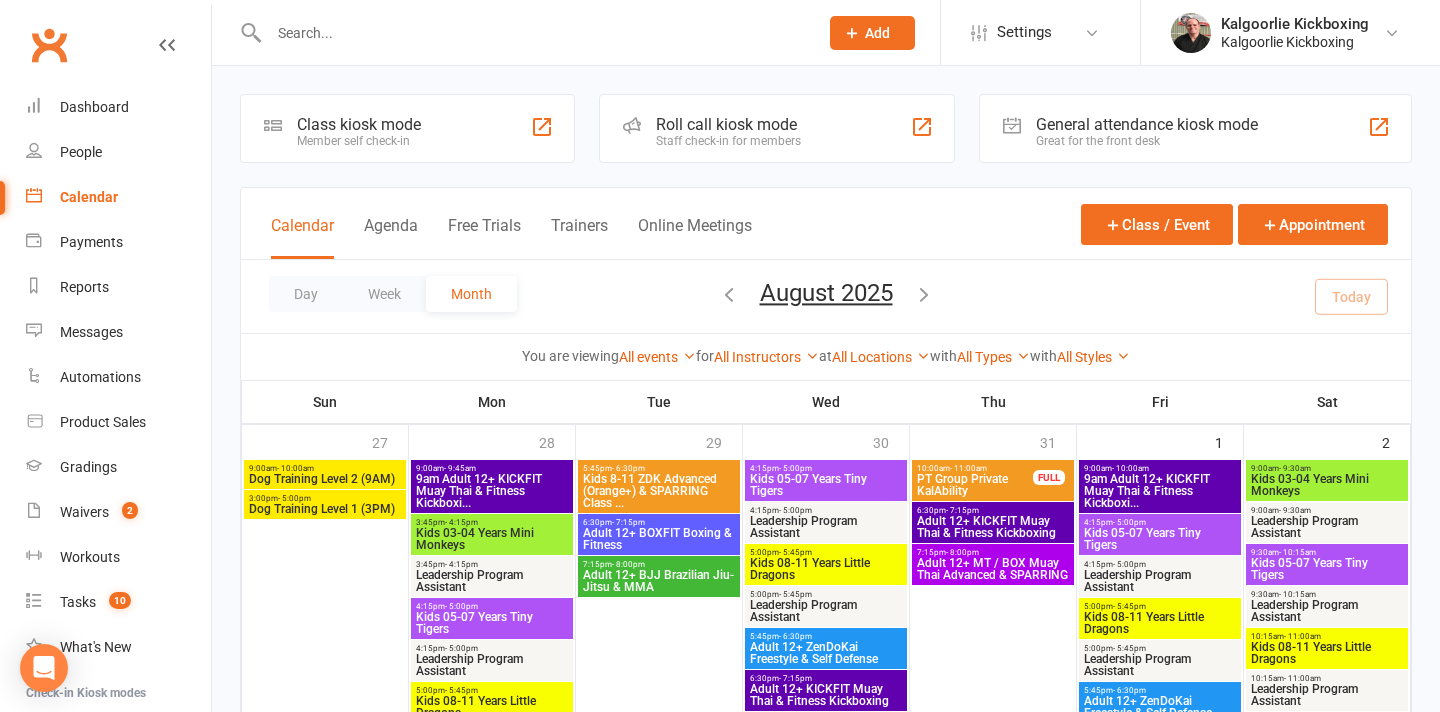 scroll, scrollTop: 512, scrollLeft: 0, axis: vertical 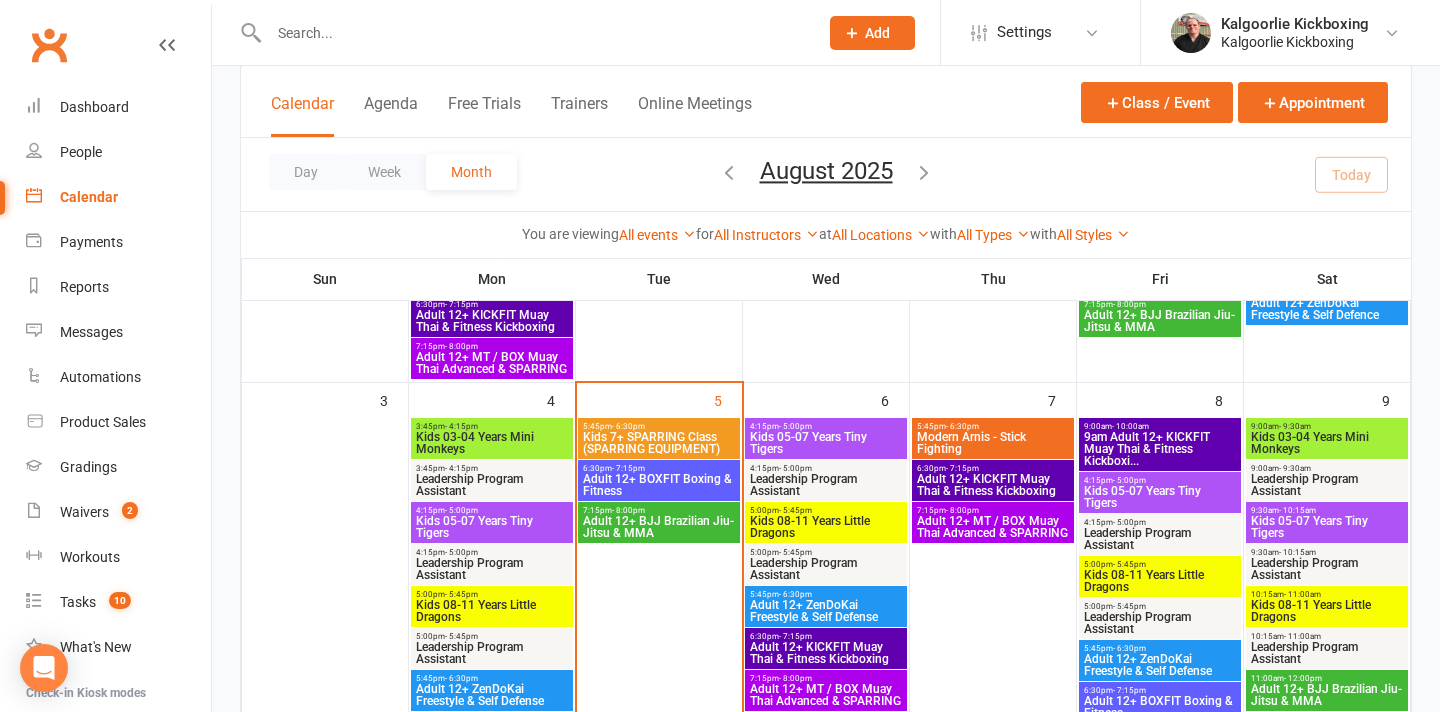 click on "Kids 7+ SPARRING Class (SPARRING EQUIPMENT)" at bounding box center [659, 443] 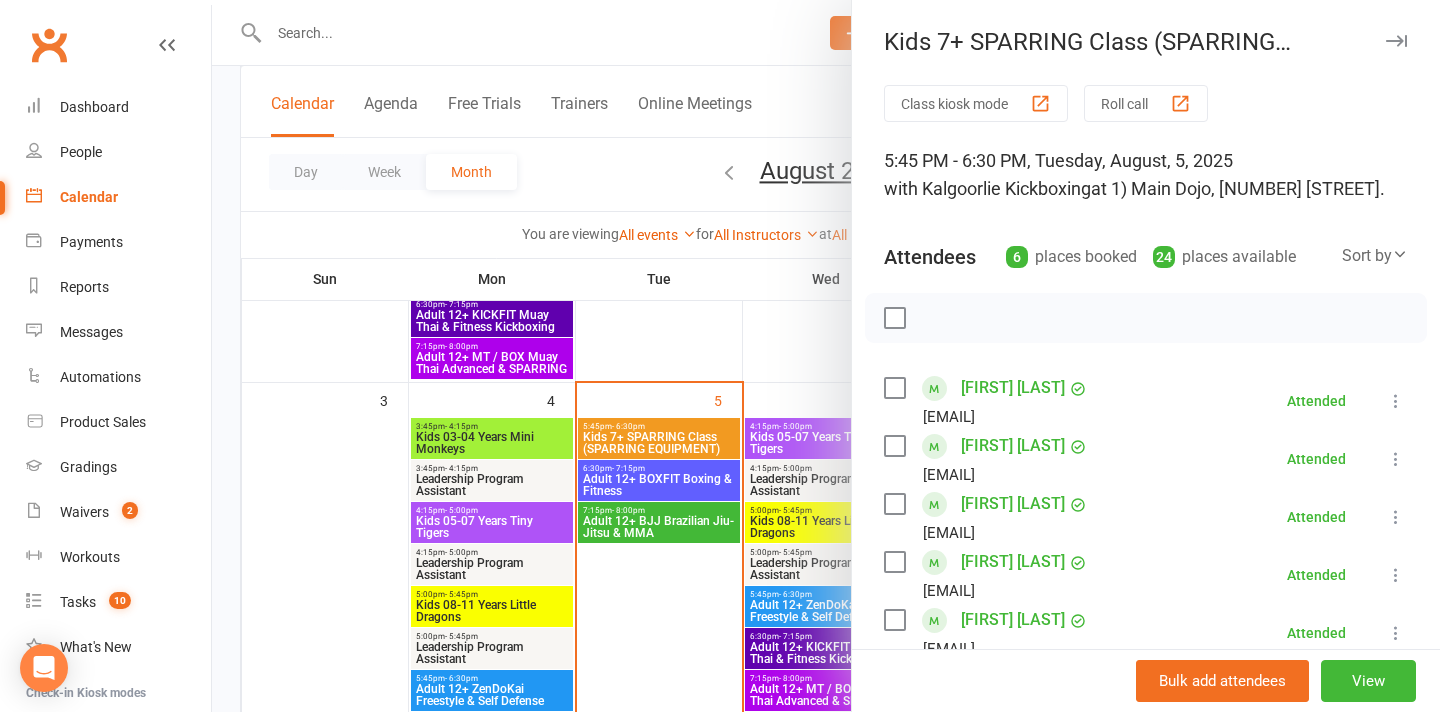 scroll, scrollTop: 188, scrollLeft: 0, axis: vertical 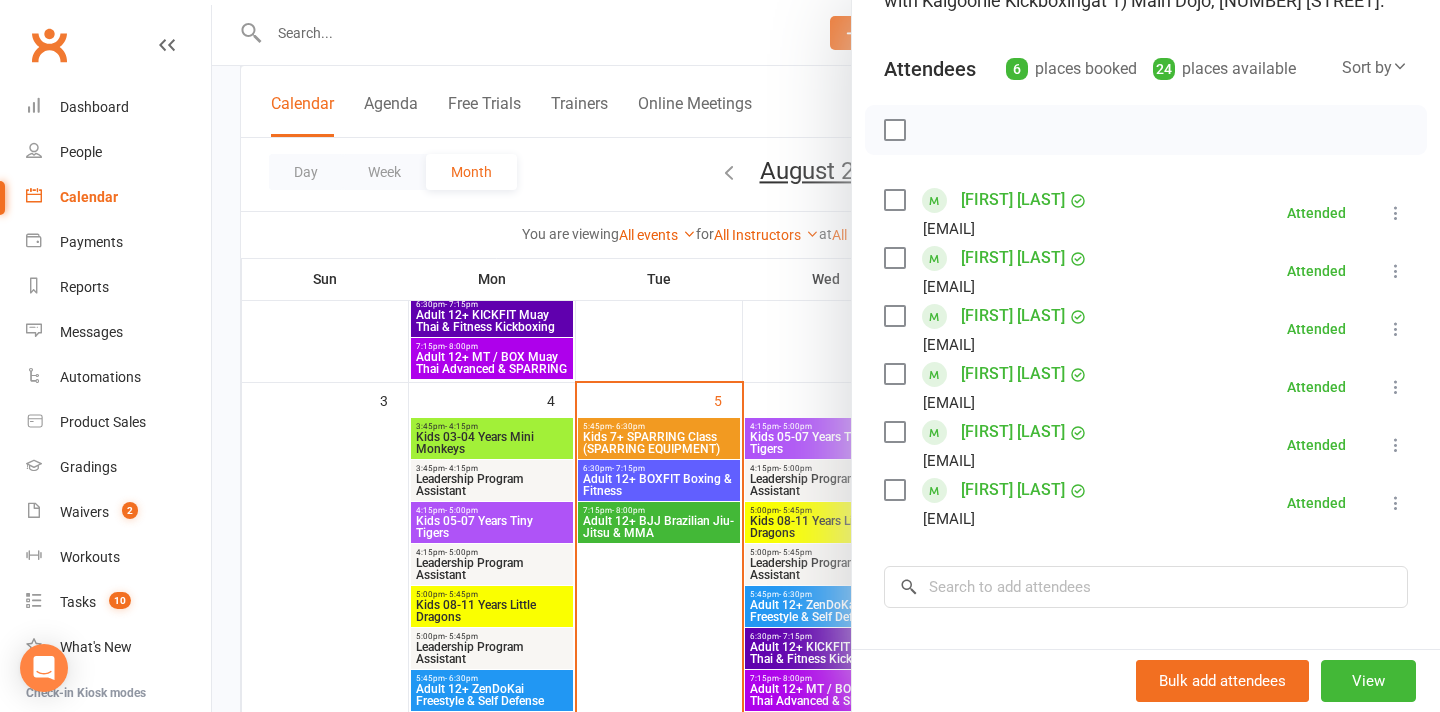 click at bounding box center [826, 356] 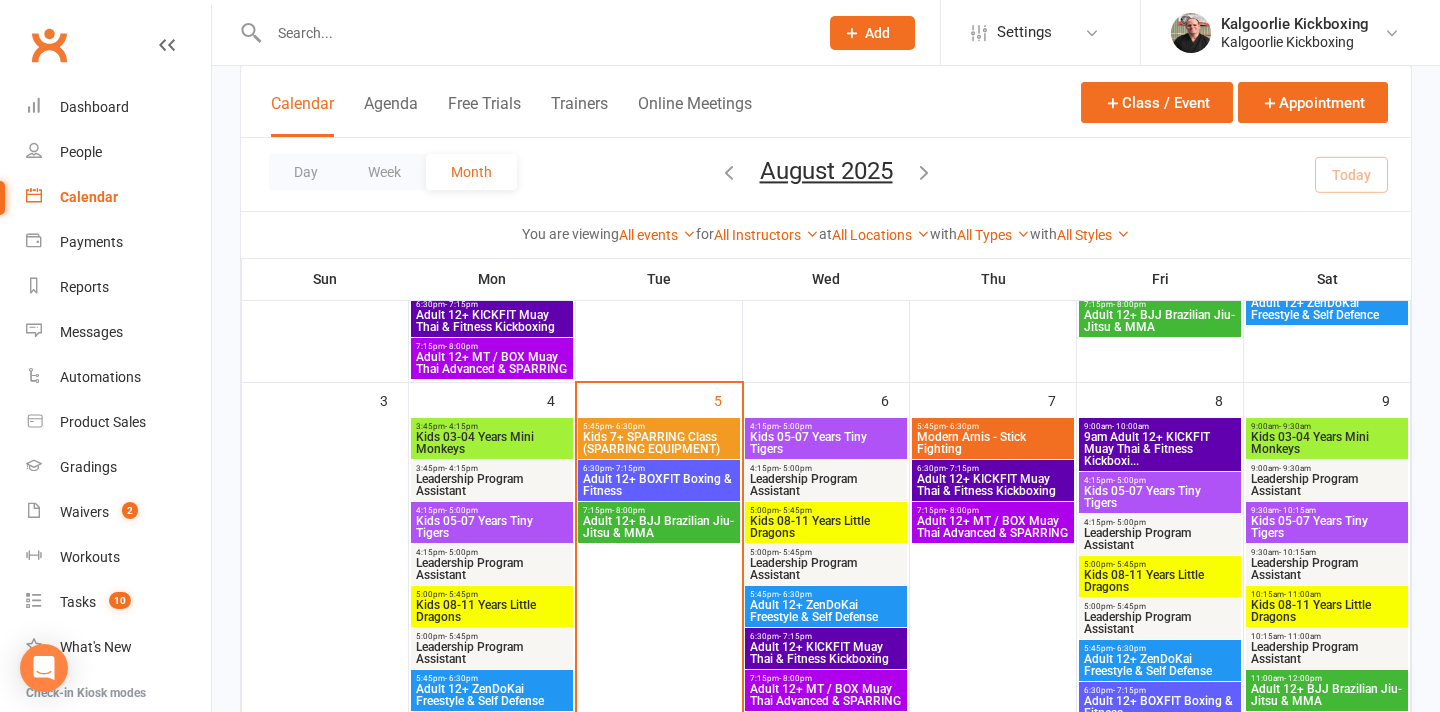 click on "Adult 12+ BOXFIT Boxing & Fitness" at bounding box center [659, 485] 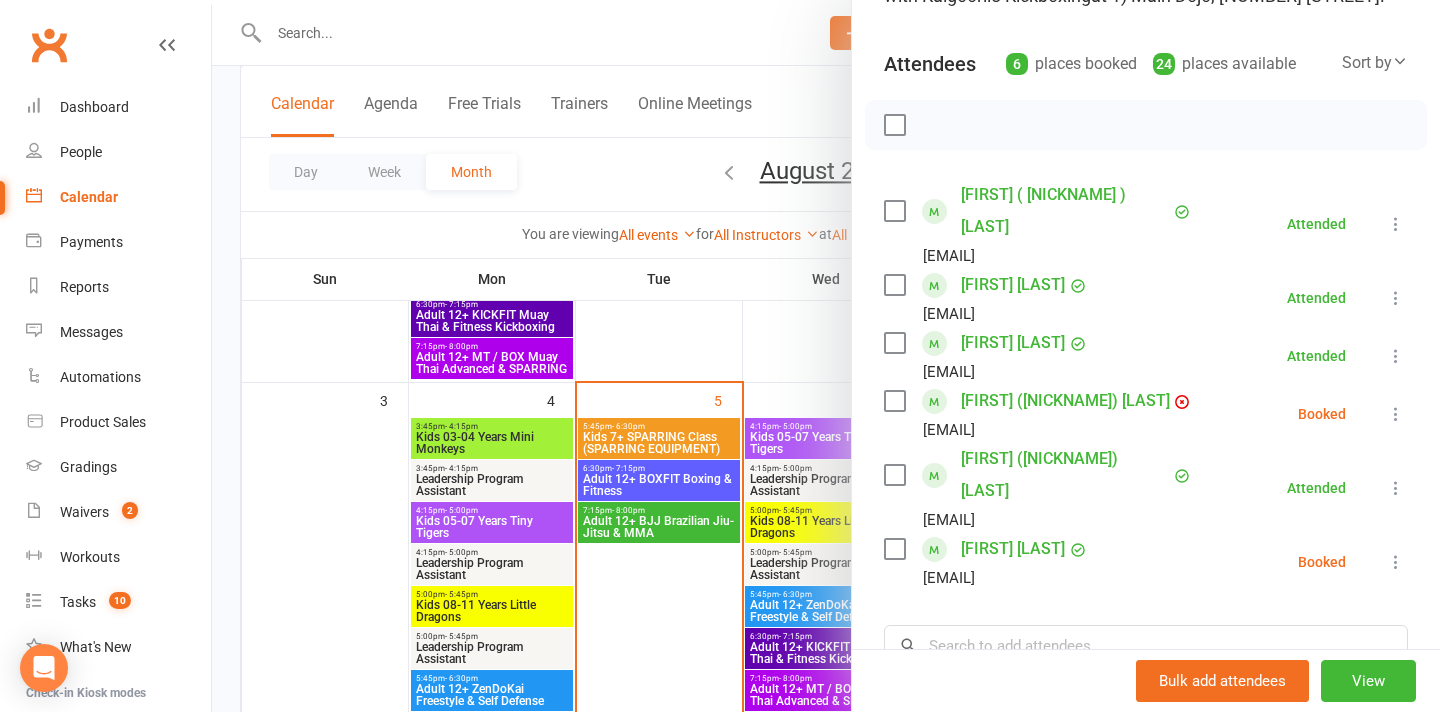scroll, scrollTop: 285, scrollLeft: 0, axis: vertical 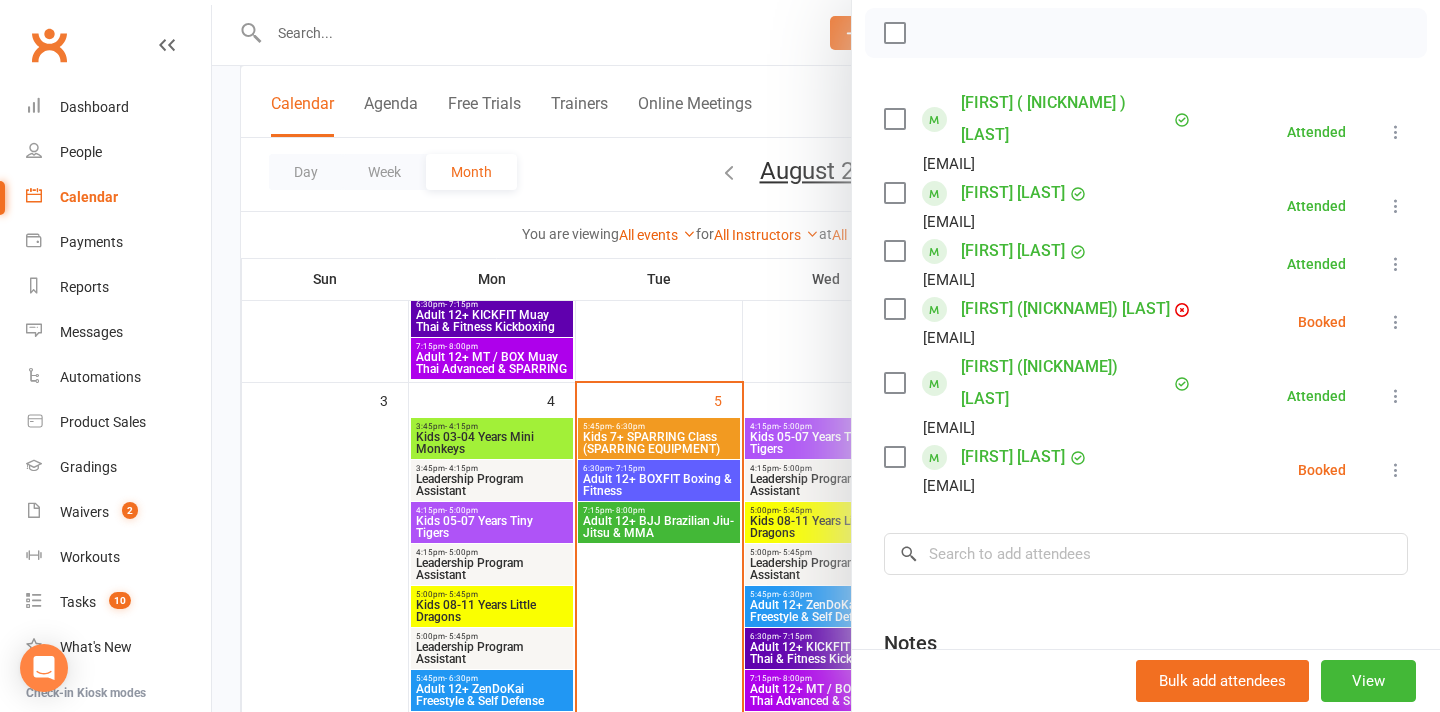 click at bounding box center (826, 356) 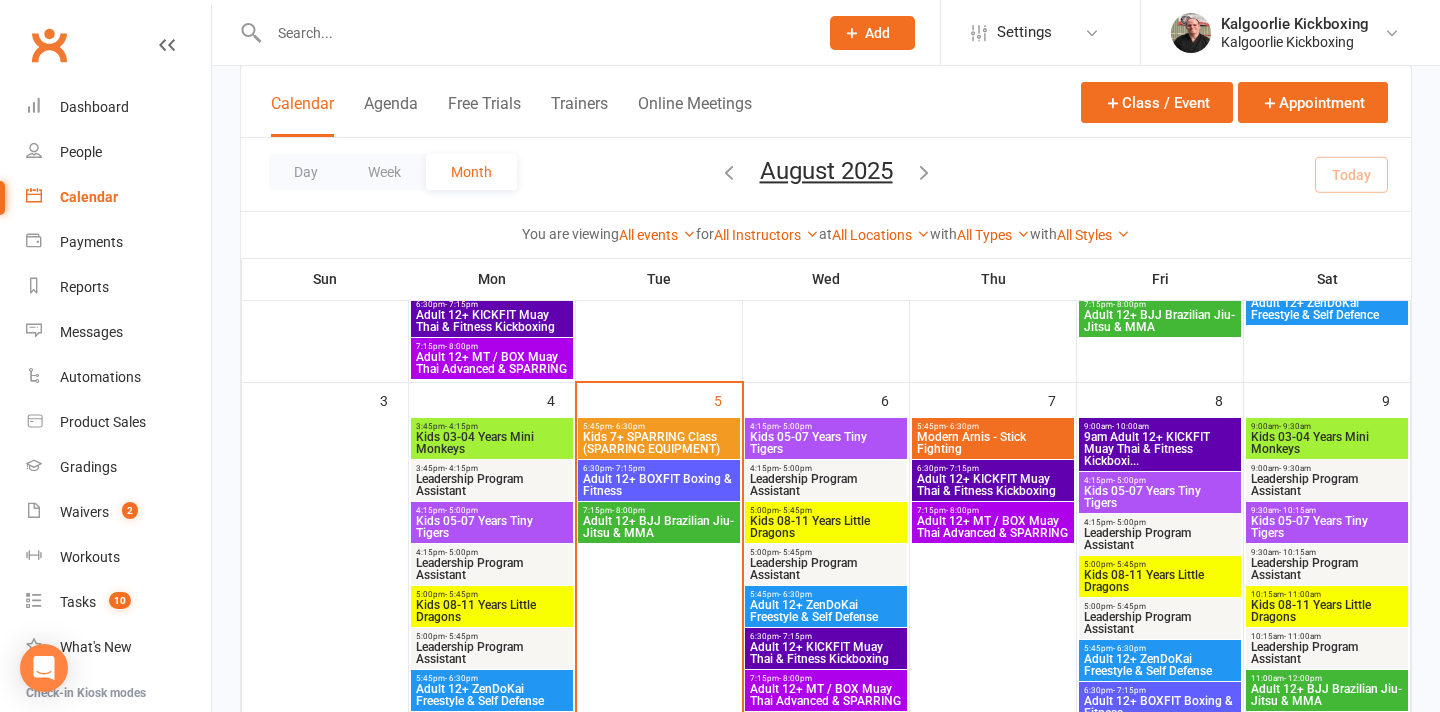 click on "Adult 12+ BJJ Brazilian Jiu-Jitsu & MMA" at bounding box center (659, 527) 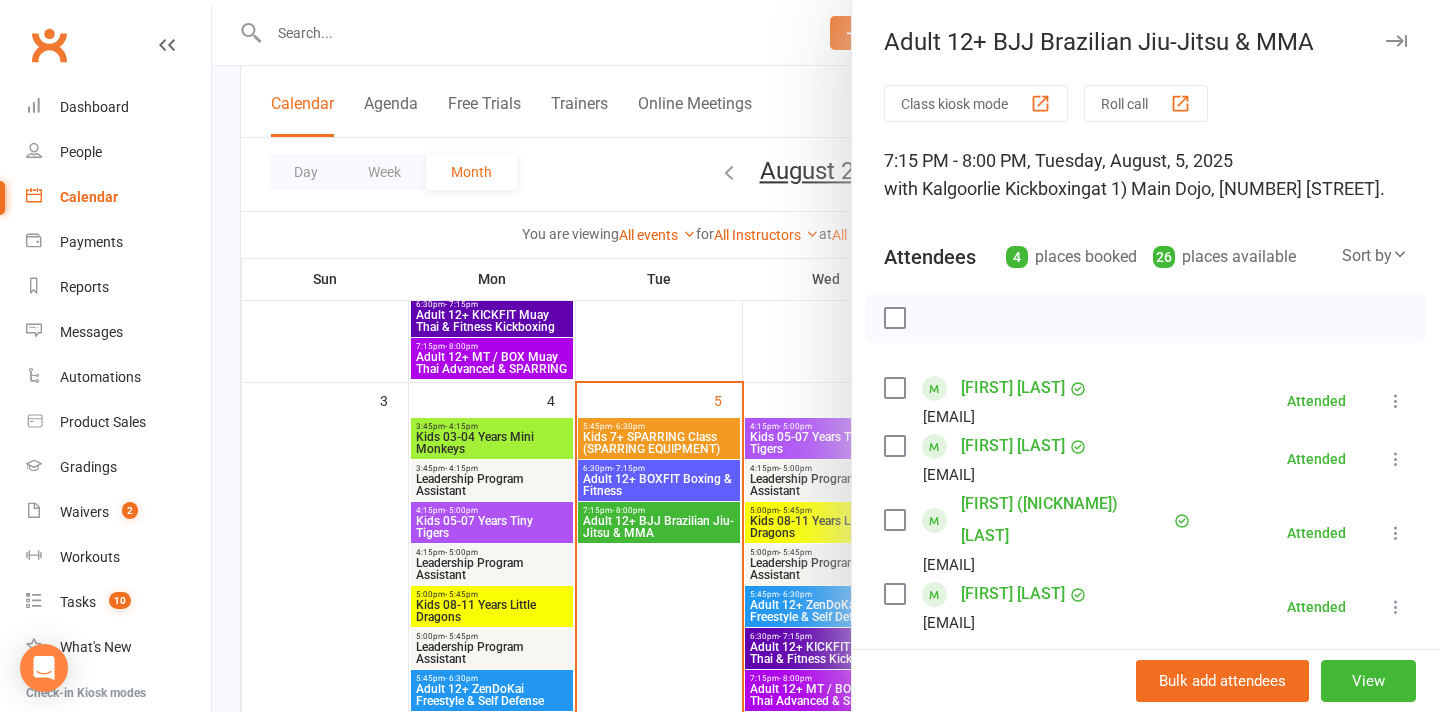 click at bounding box center (826, 356) 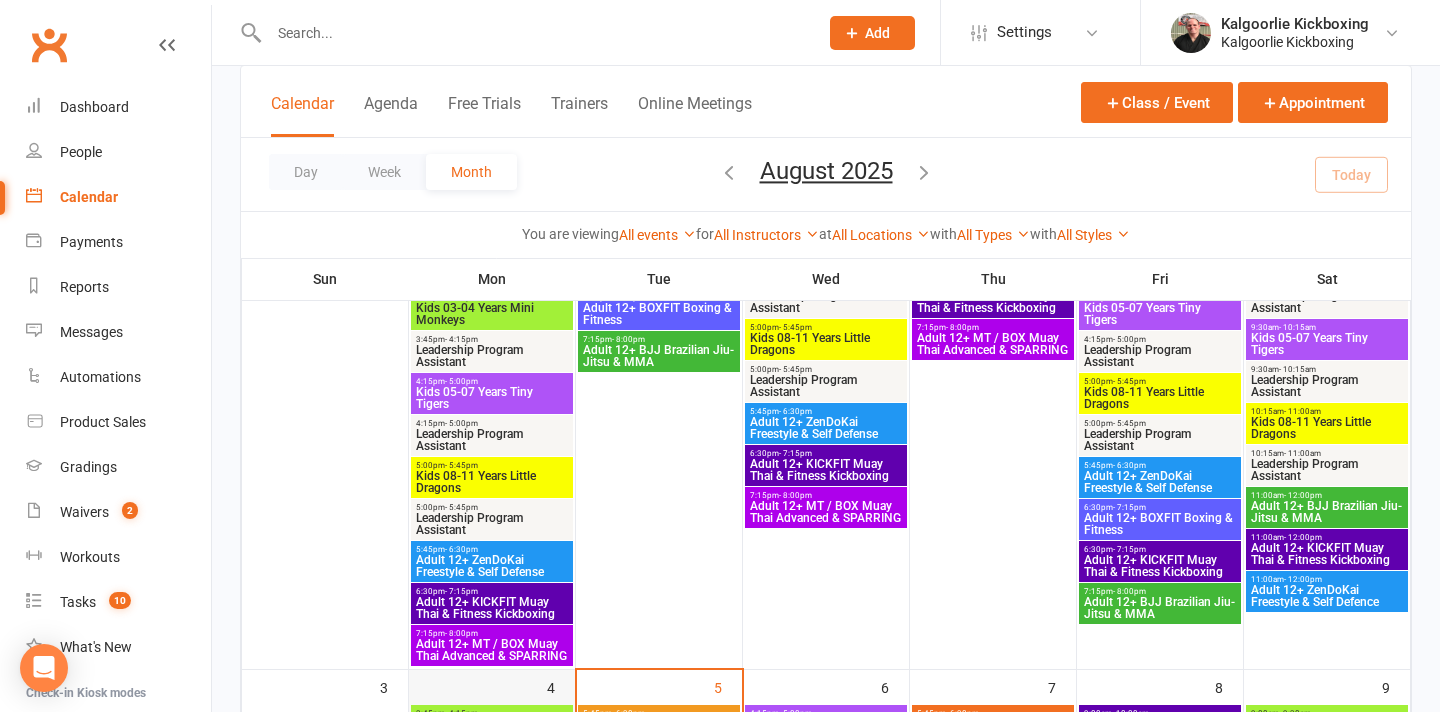 scroll, scrollTop: 218, scrollLeft: 0, axis: vertical 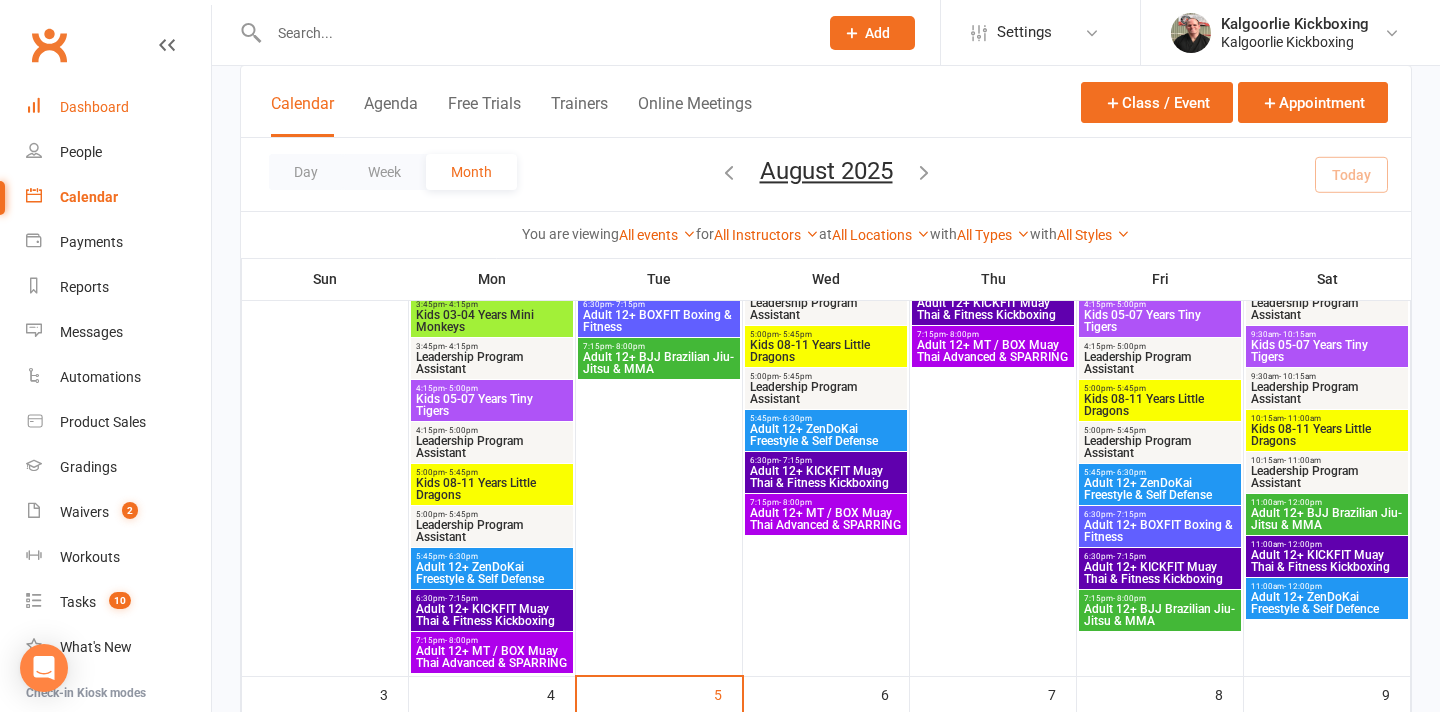 click on "Dashboard" at bounding box center [94, 107] 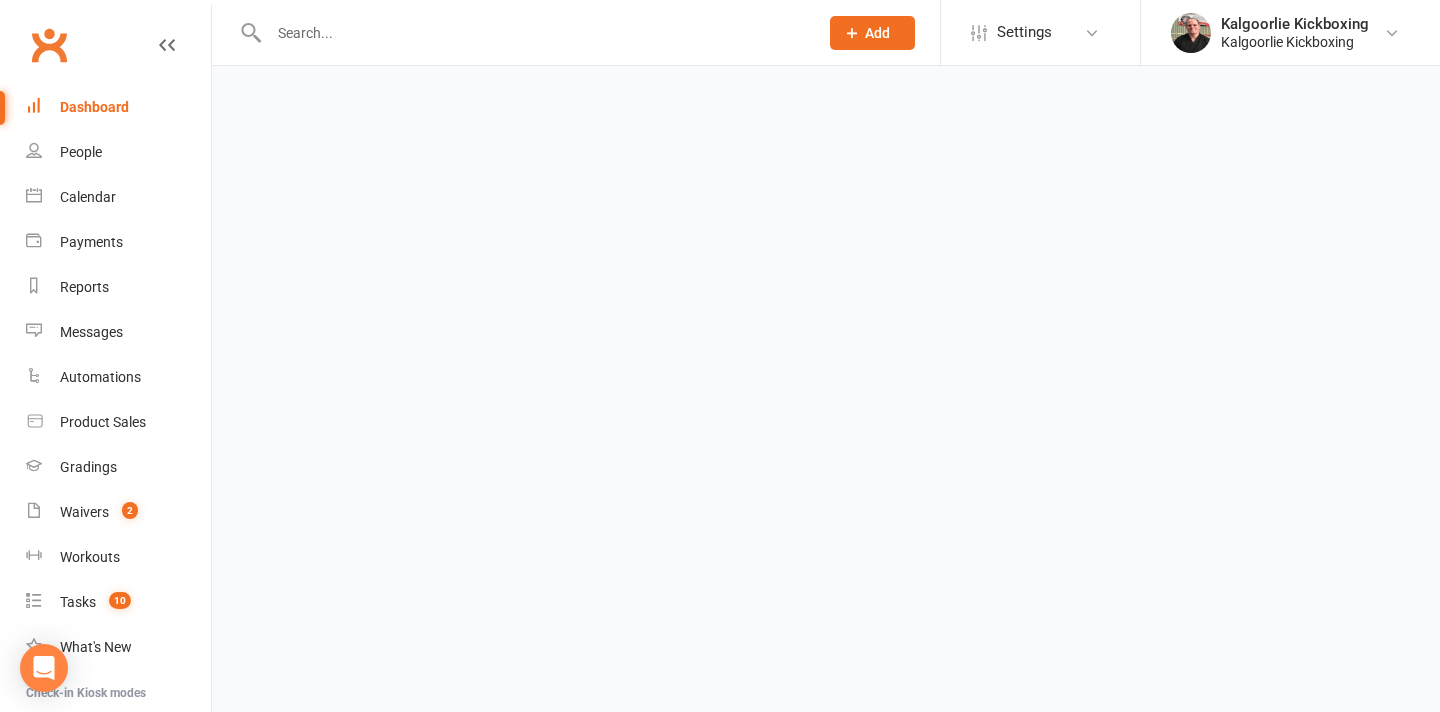 scroll, scrollTop: 0, scrollLeft: 0, axis: both 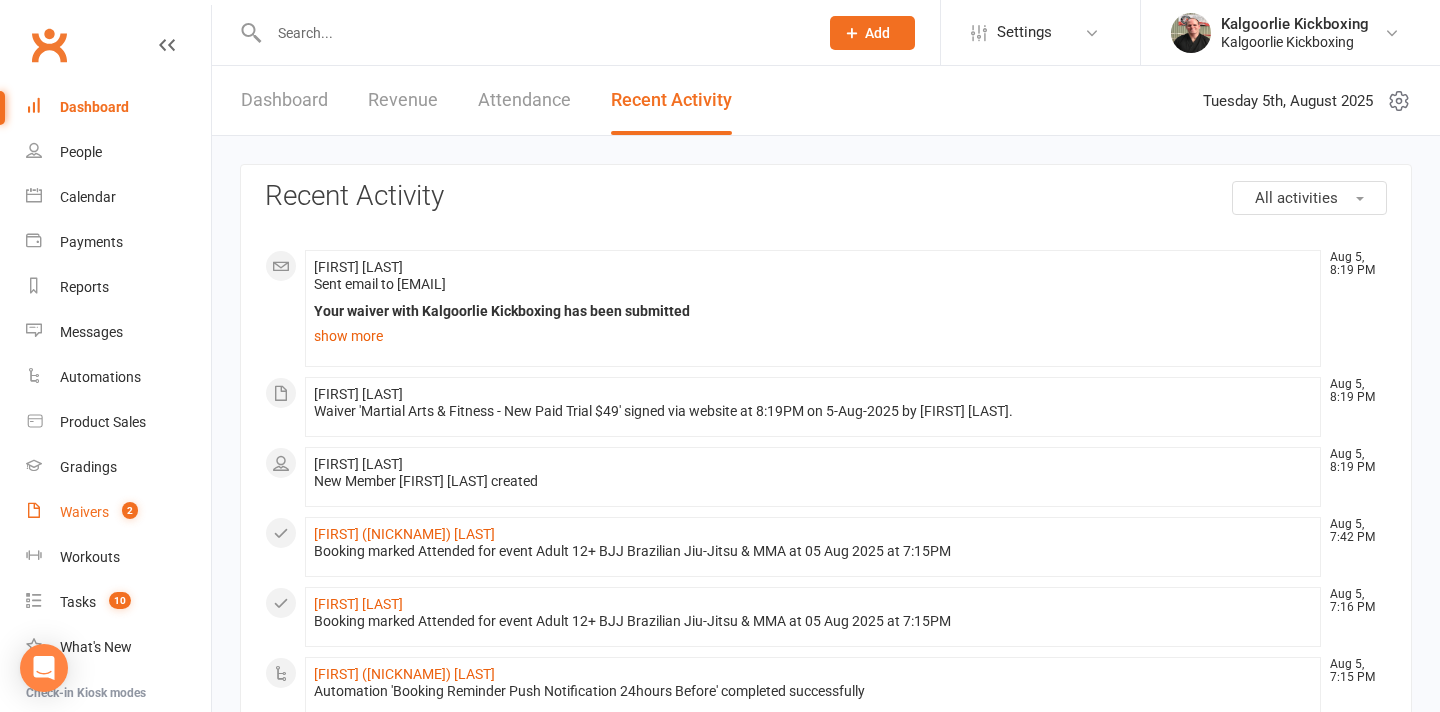 click on "Waivers" at bounding box center [84, 512] 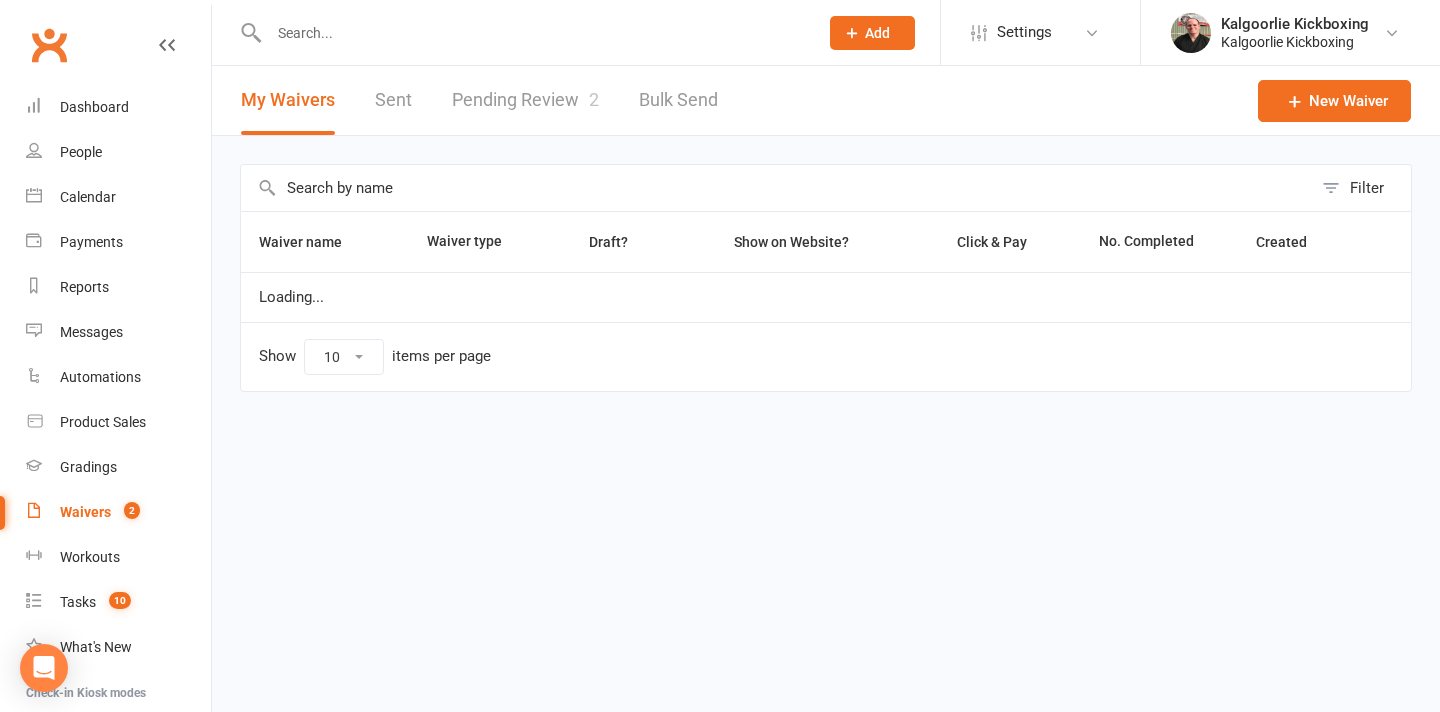 click on "Pending Review 2" at bounding box center [525, 100] 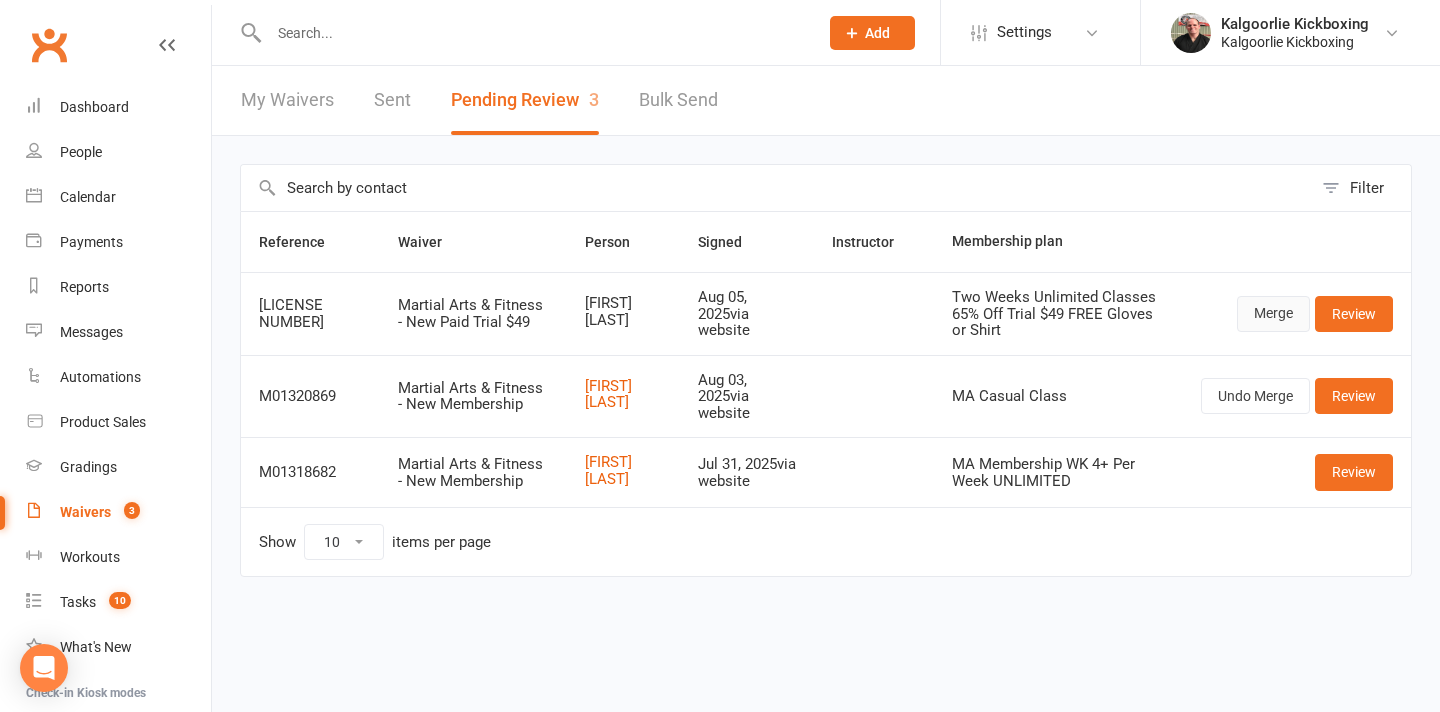 click on "Merge" at bounding box center [1273, 314] 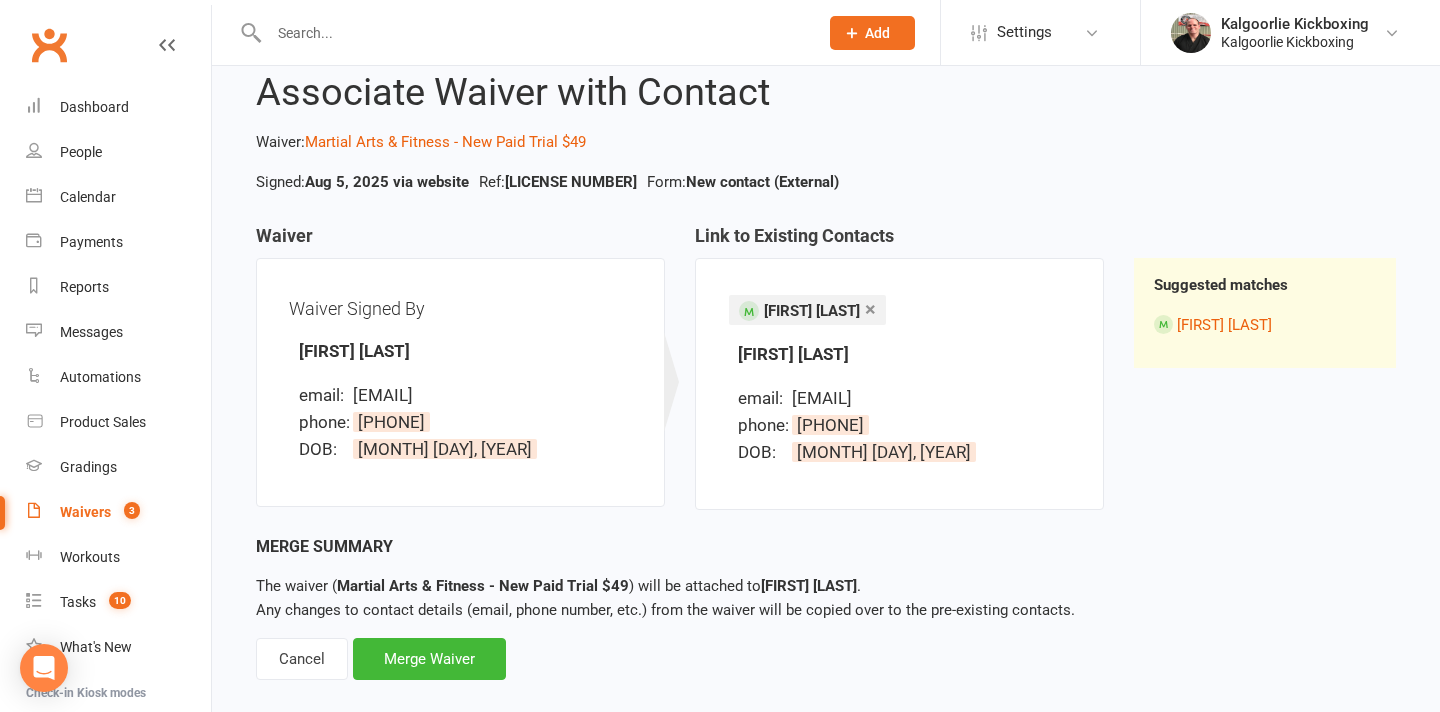 scroll, scrollTop: 83, scrollLeft: 0, axis: vertical 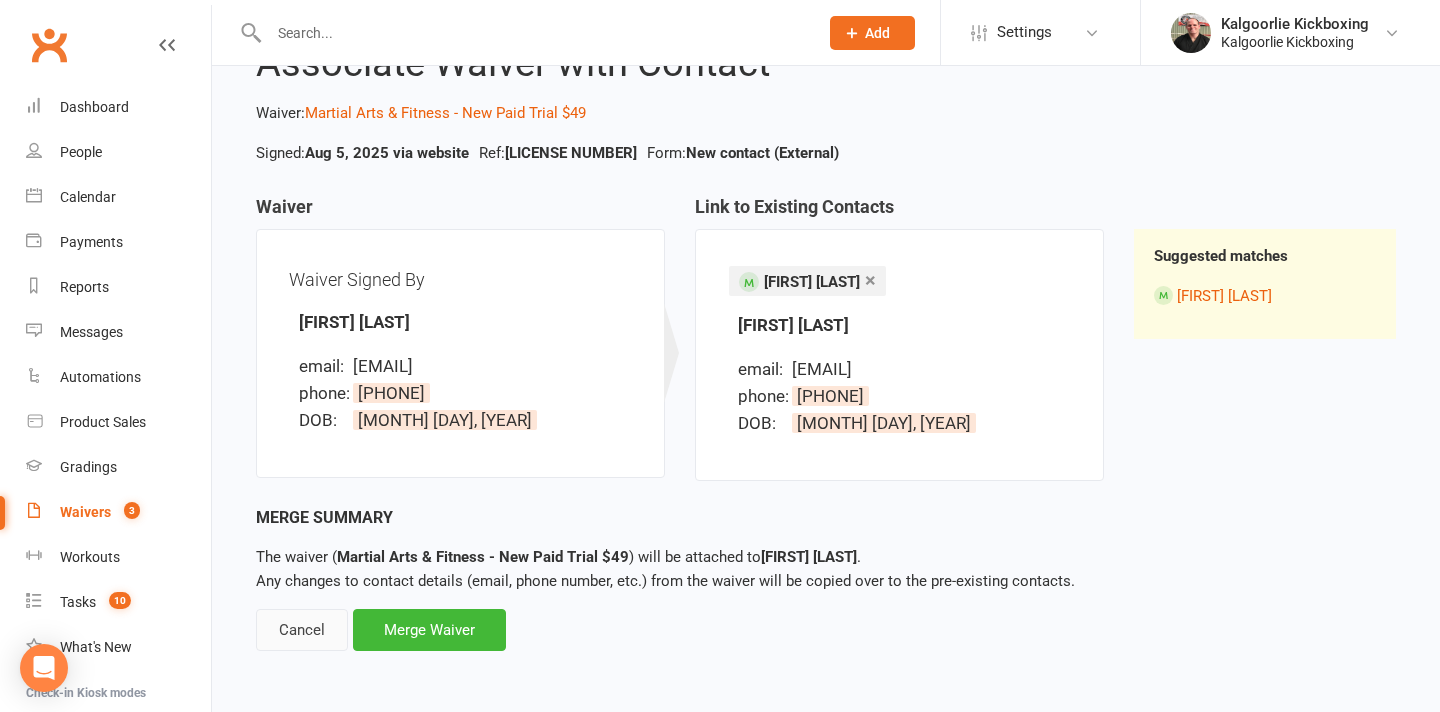 click on "Cancel" at bounding box center [302, 630] 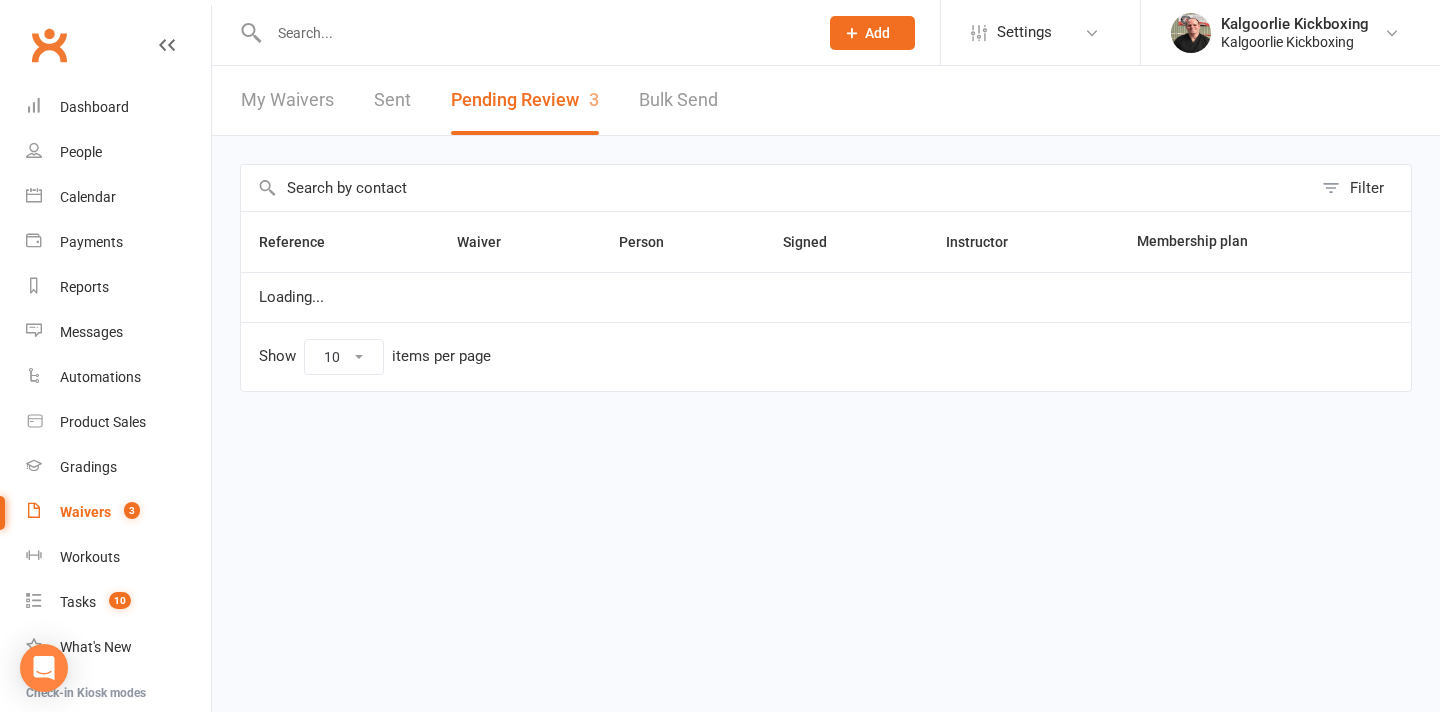scroll, scrollTop: 0, scrollLeft: 0, axis: both 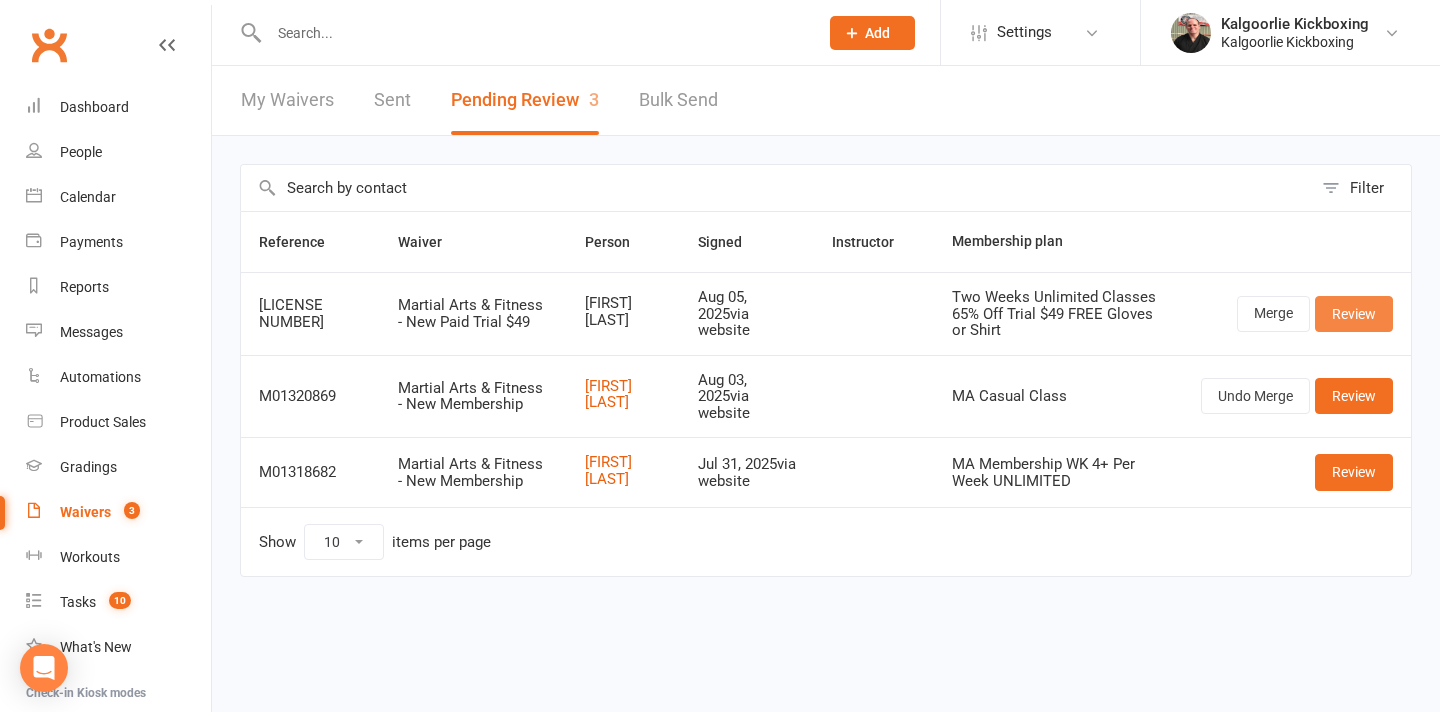 click on "Review" at bounding box center (1354, 314) 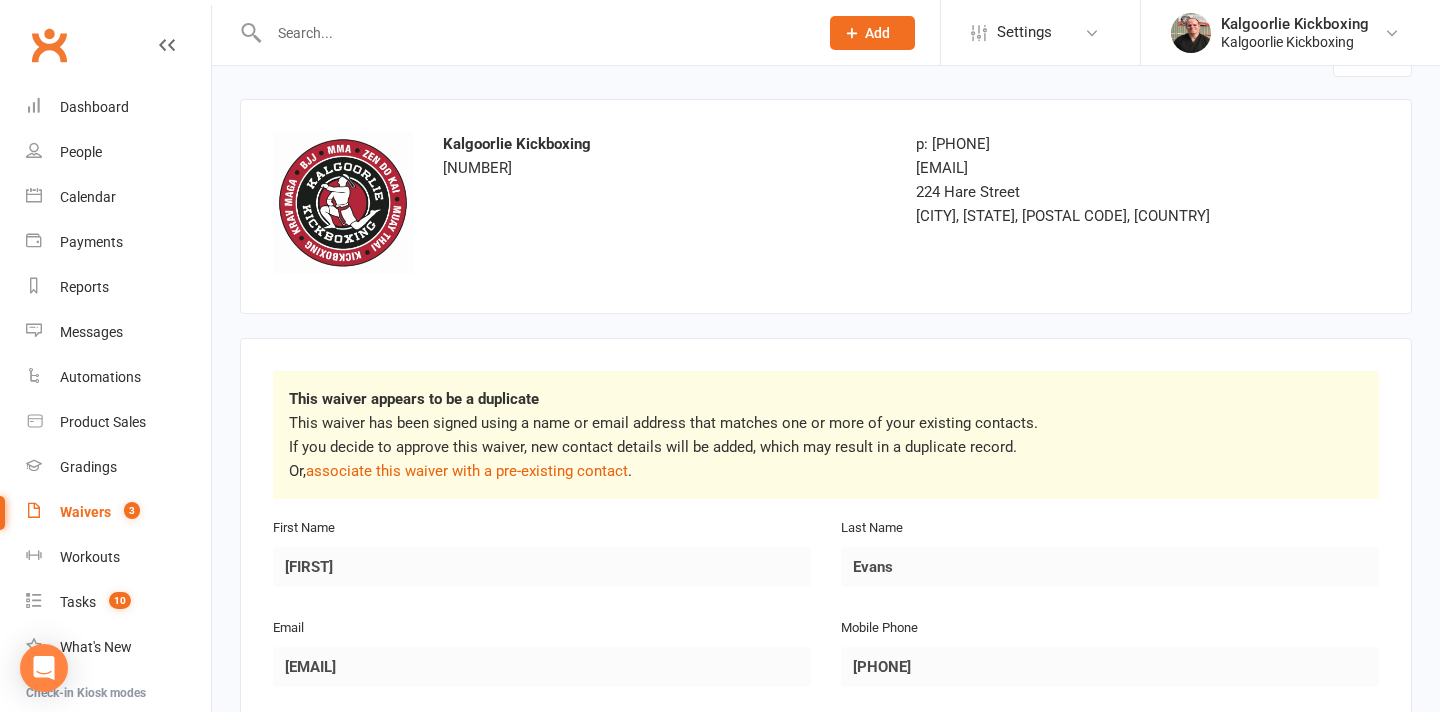 scroll, scrollTop: 0, scrollLeft: 0, axis: both 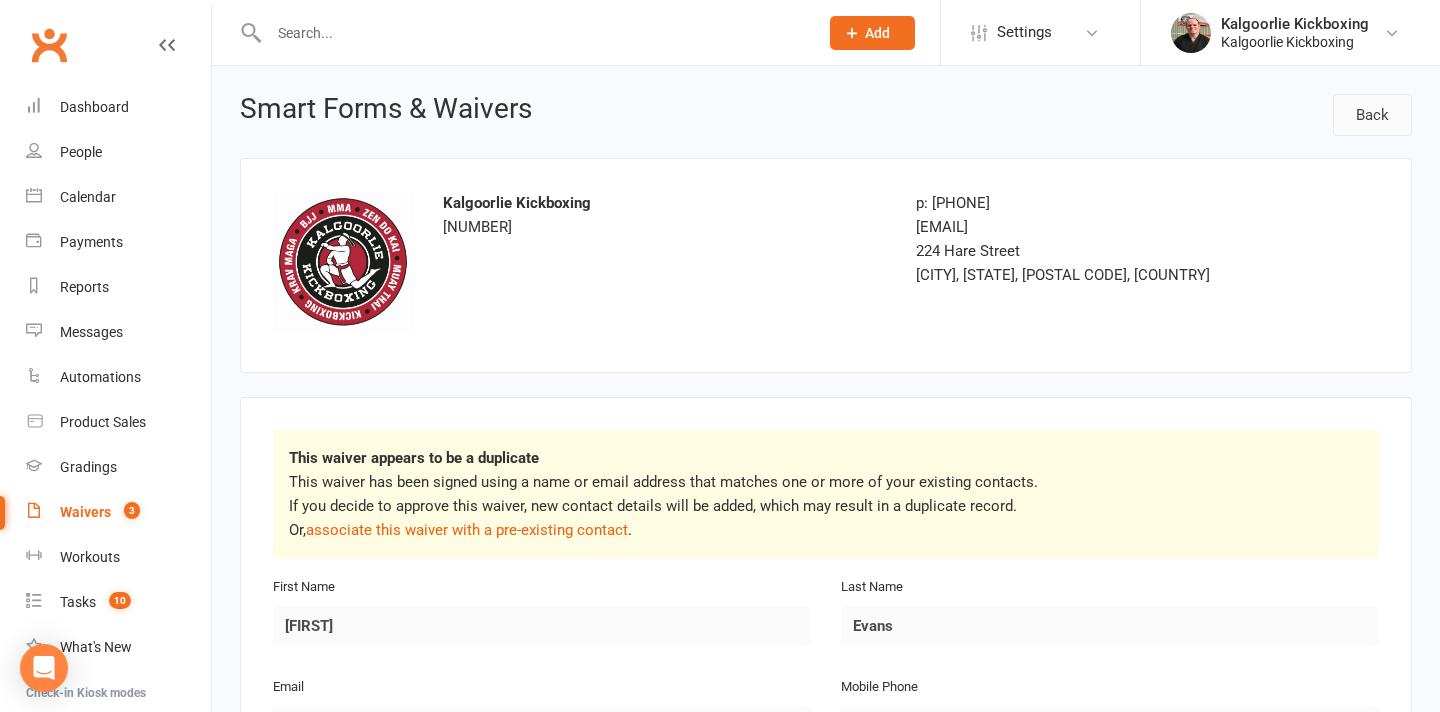 click on "Back" at bounding box center (1372, 115) 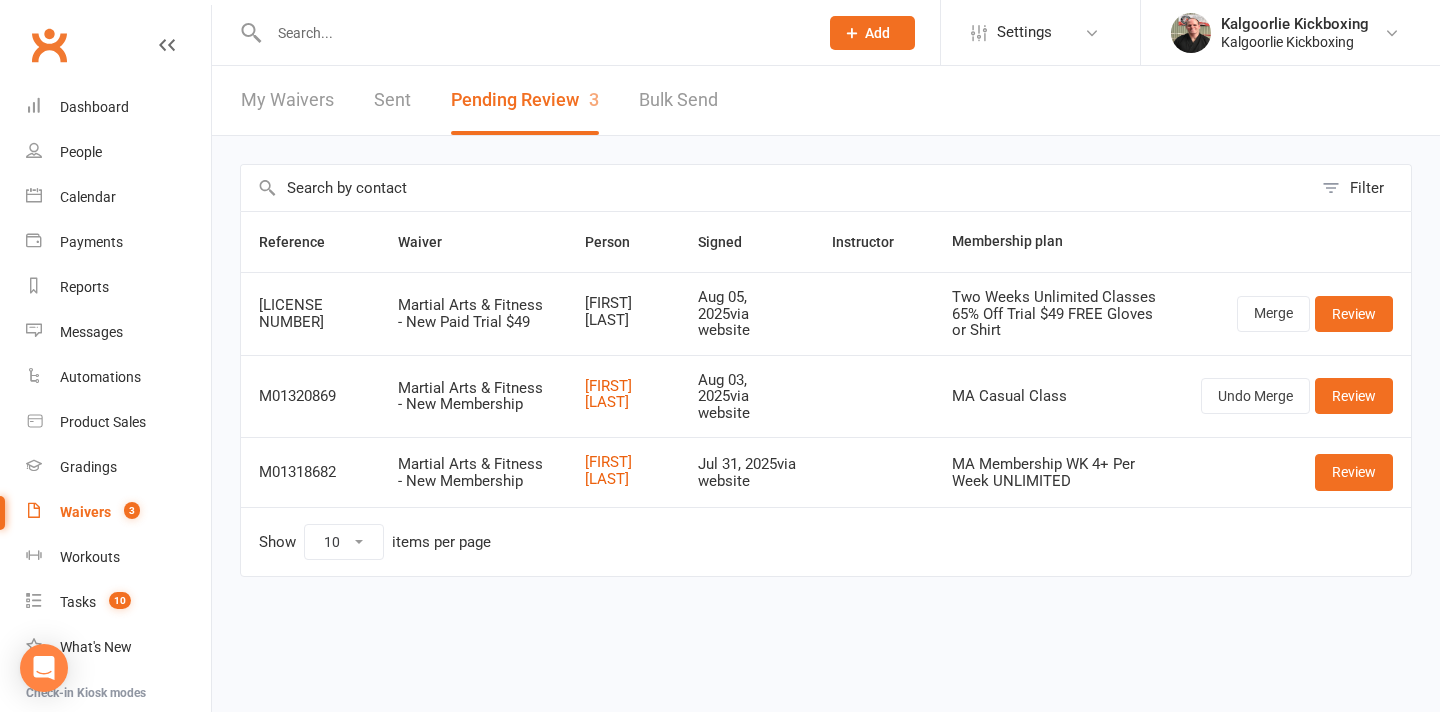click at bounding box center (533, 33) 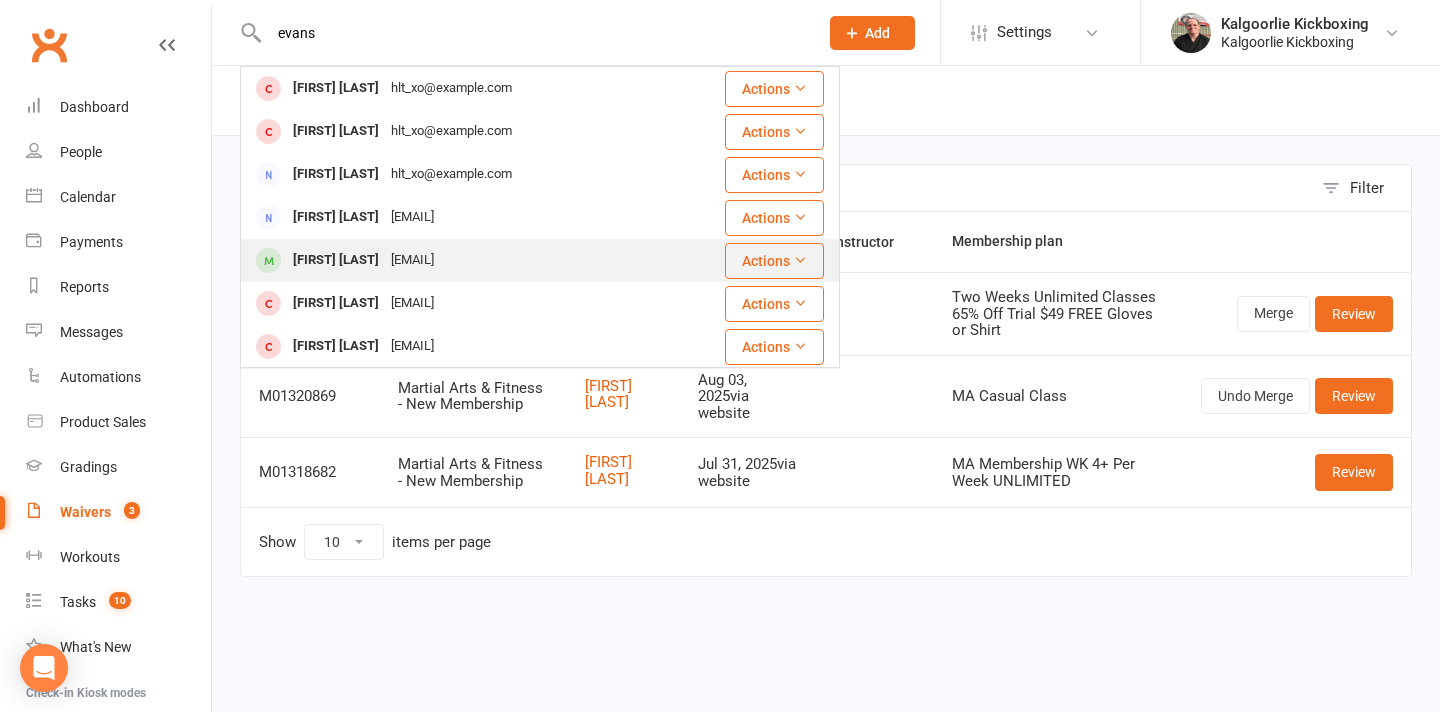 type on "evans" 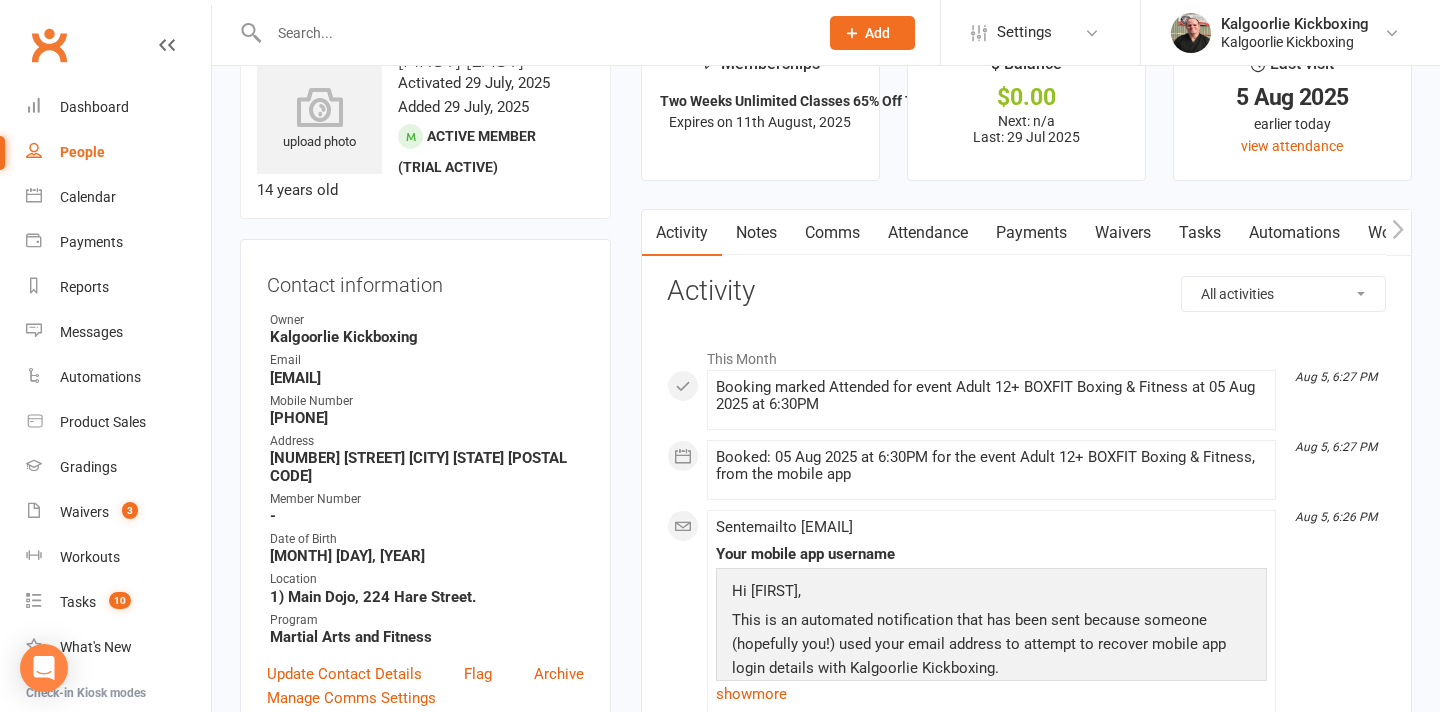 scroll, scrollTop: 0, scrollLeft: 0, axis: both 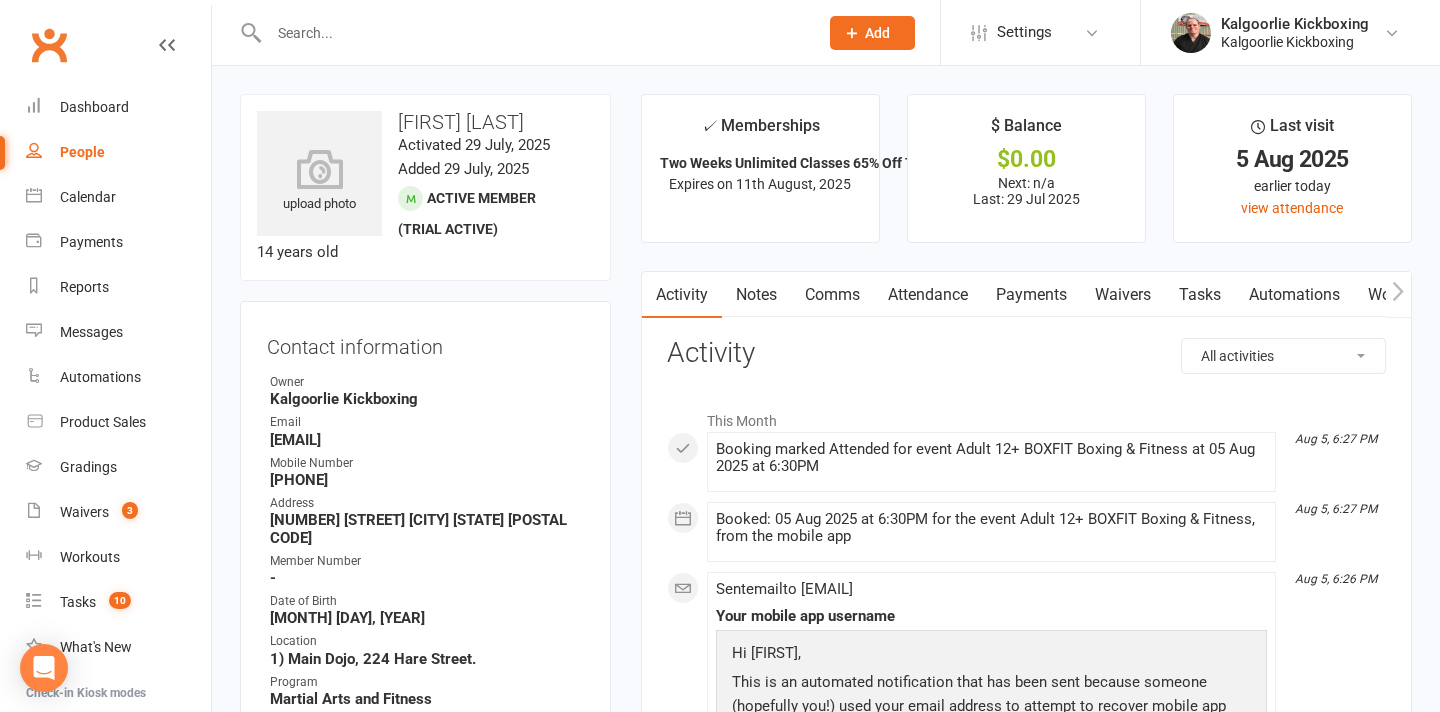 click on "Attendance" at bounding box center [928, 295] 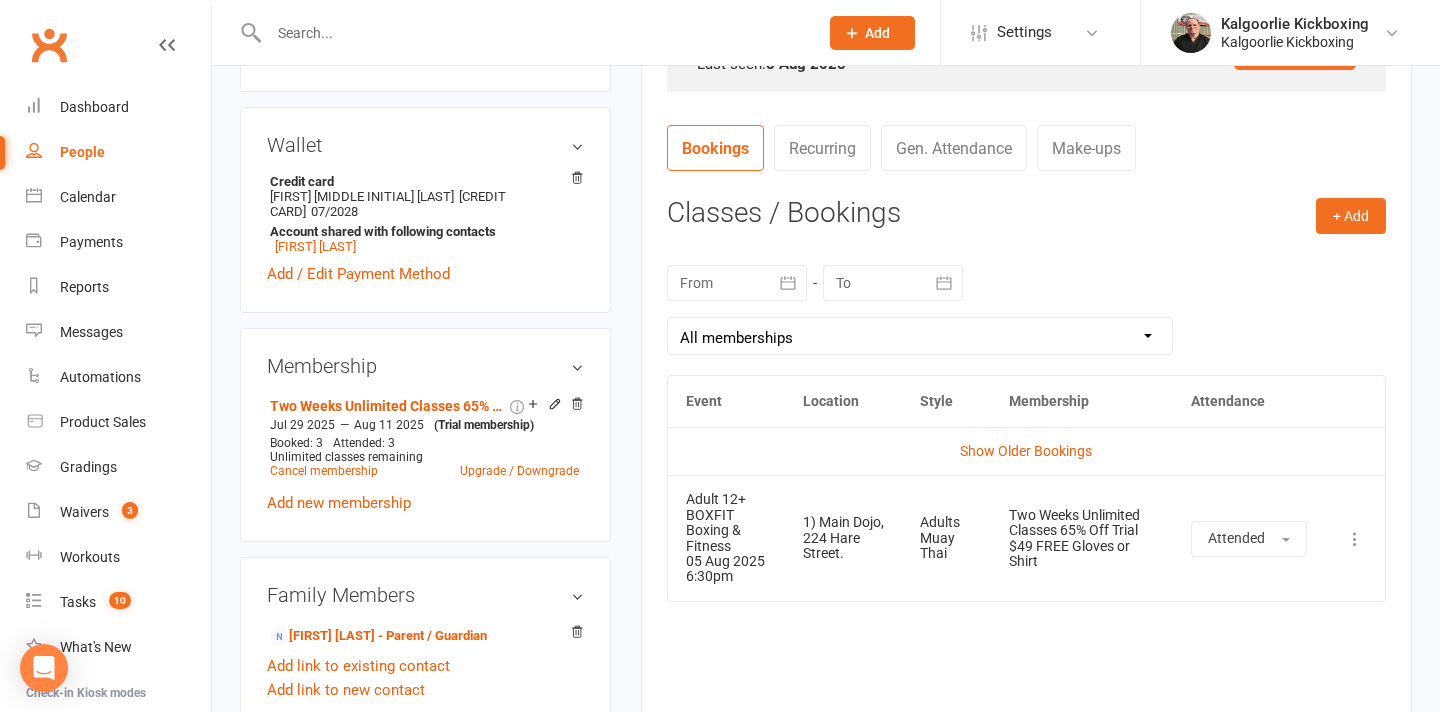 scroll, scrollTop: 713, scrollLeft: 0, axis: vertical 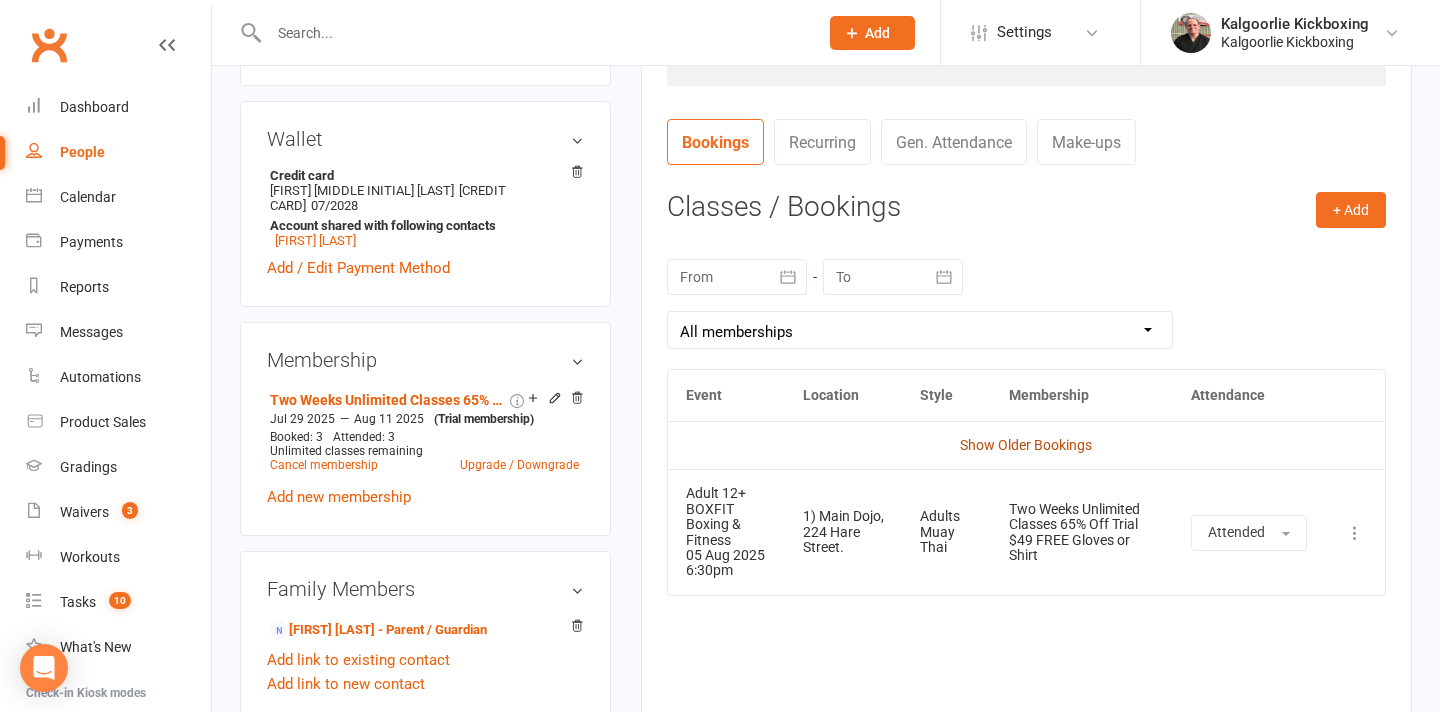 click on "Show Older Bookings" at bounding box center [1026, 445] 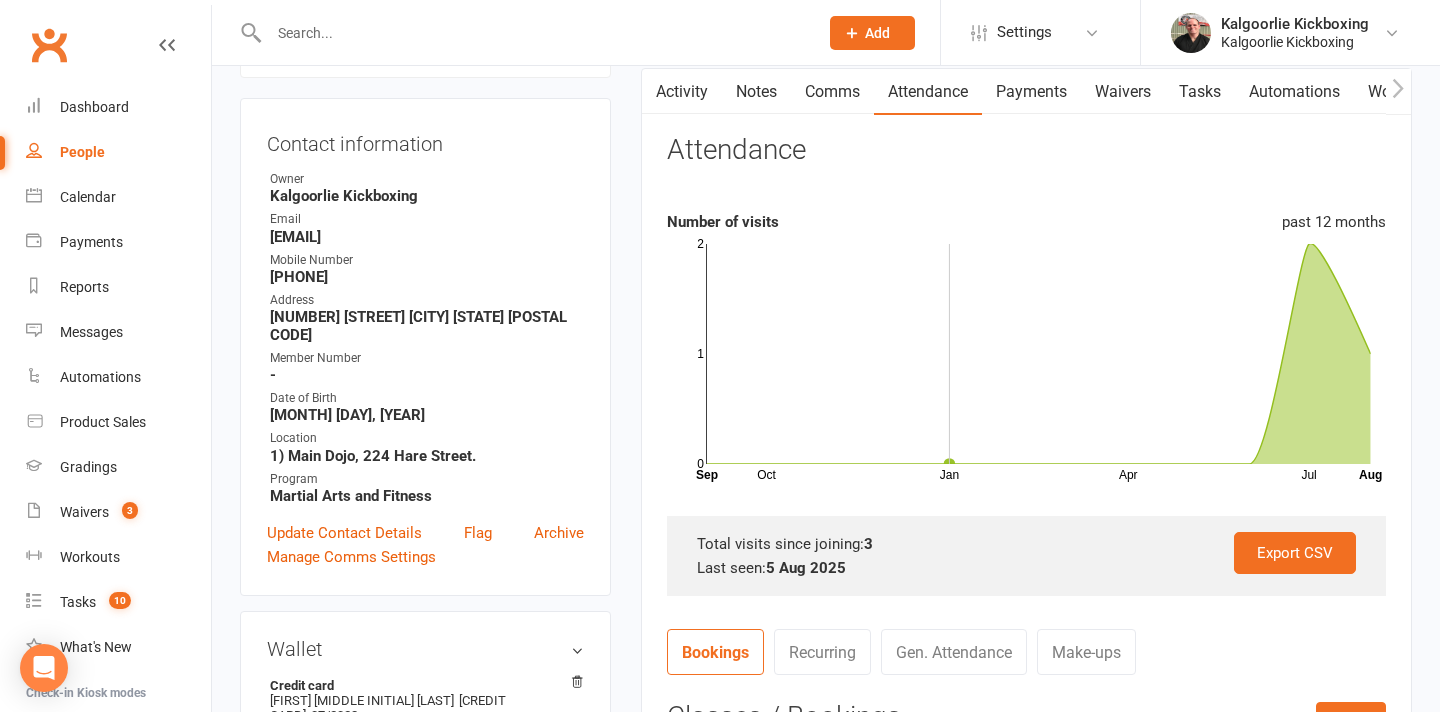 scroll, scrollTop: 0, scrollLeft: 0, axis: both 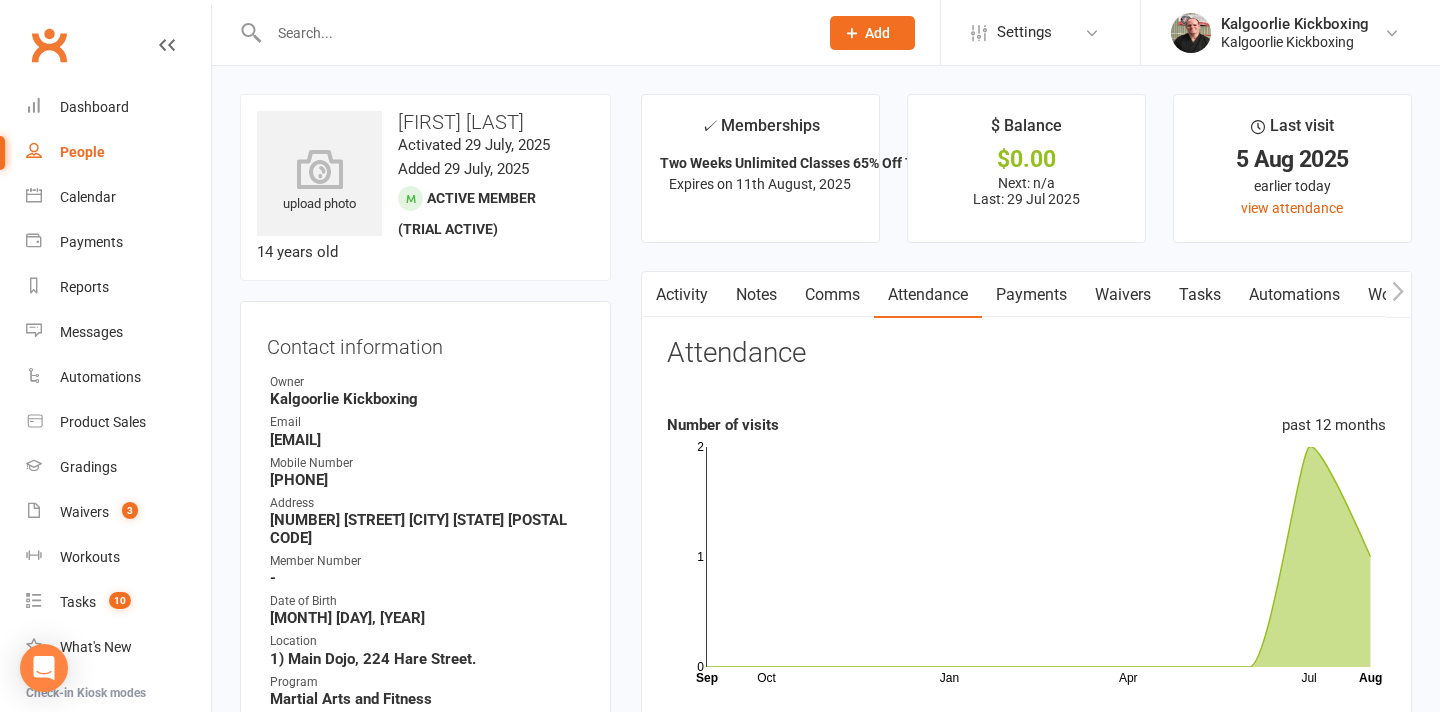 click on "Activity" at bounding box center (682, 295) 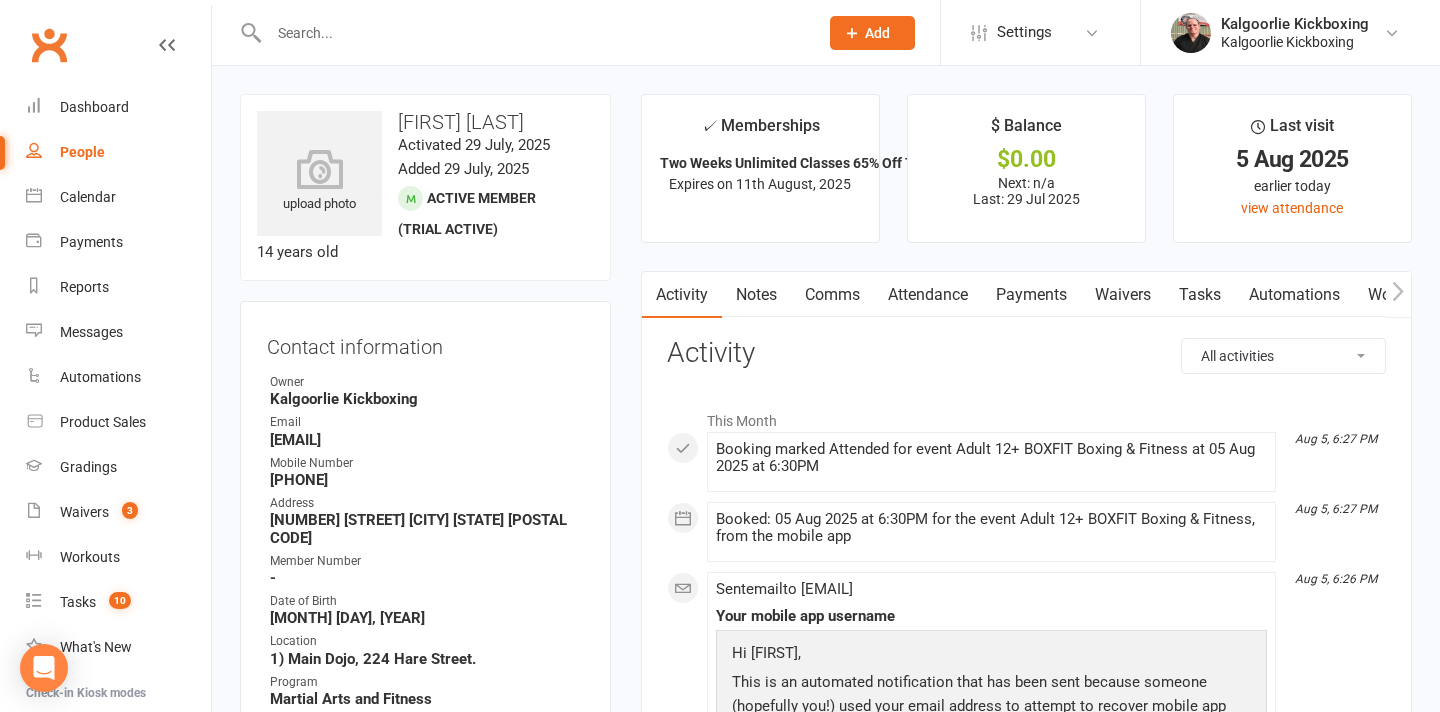 click on "Attendance" at bounding box center [928, 295] 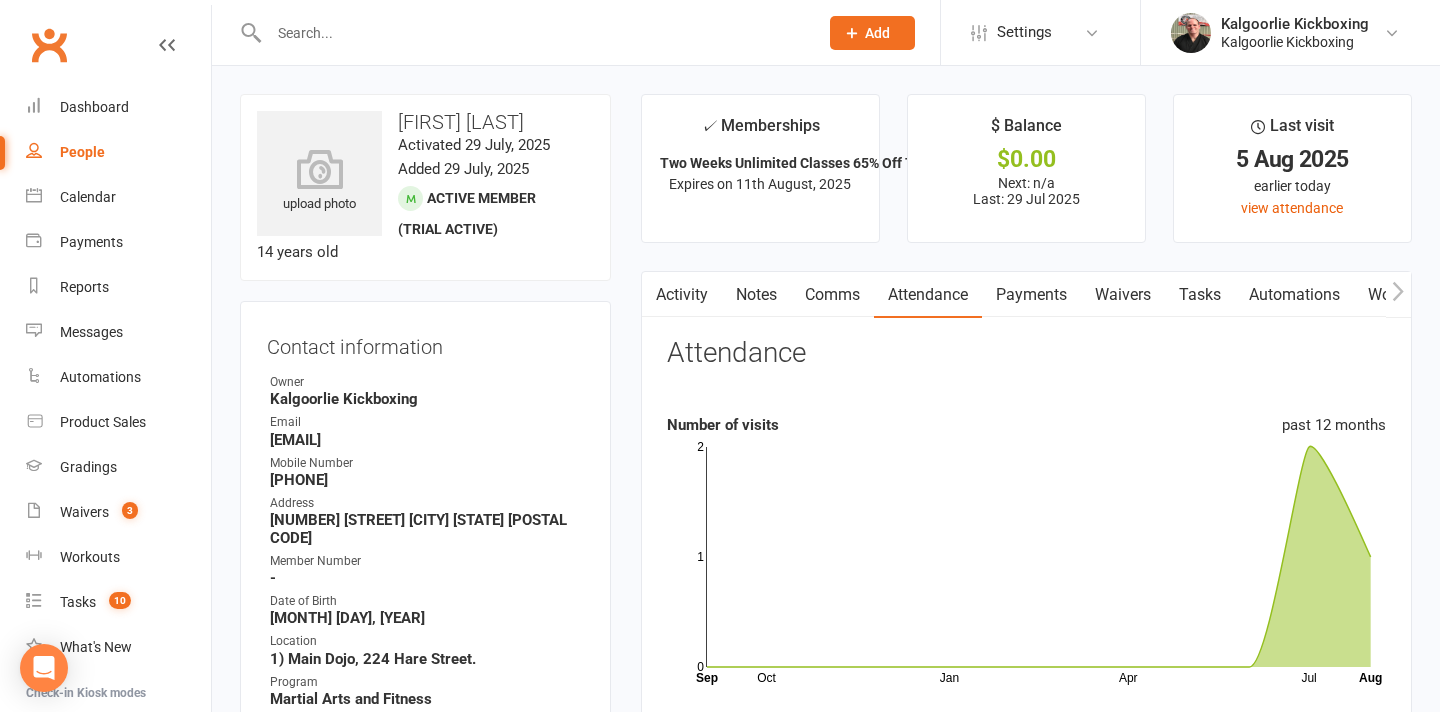 click on "Activity" at bounding box center (682, 295) 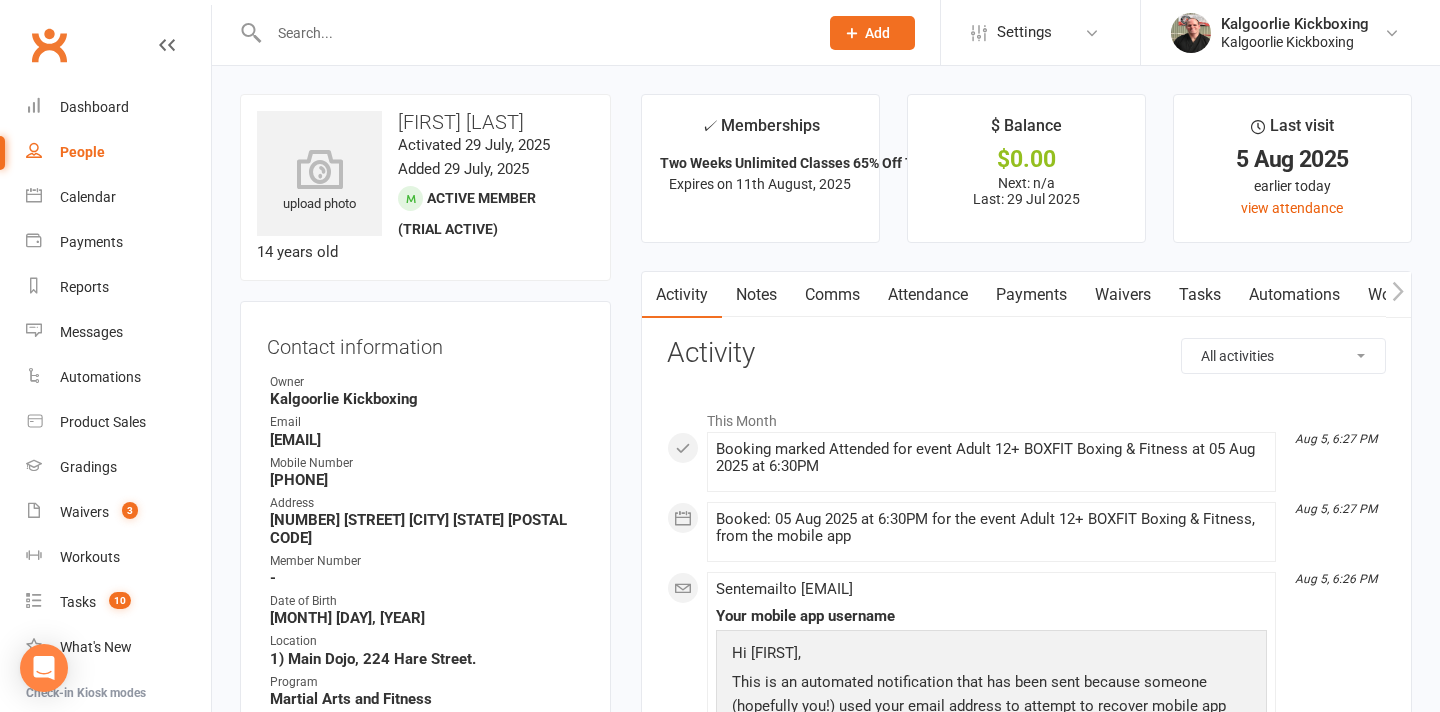 click on "Attendance" at bounding box center [928, 295] 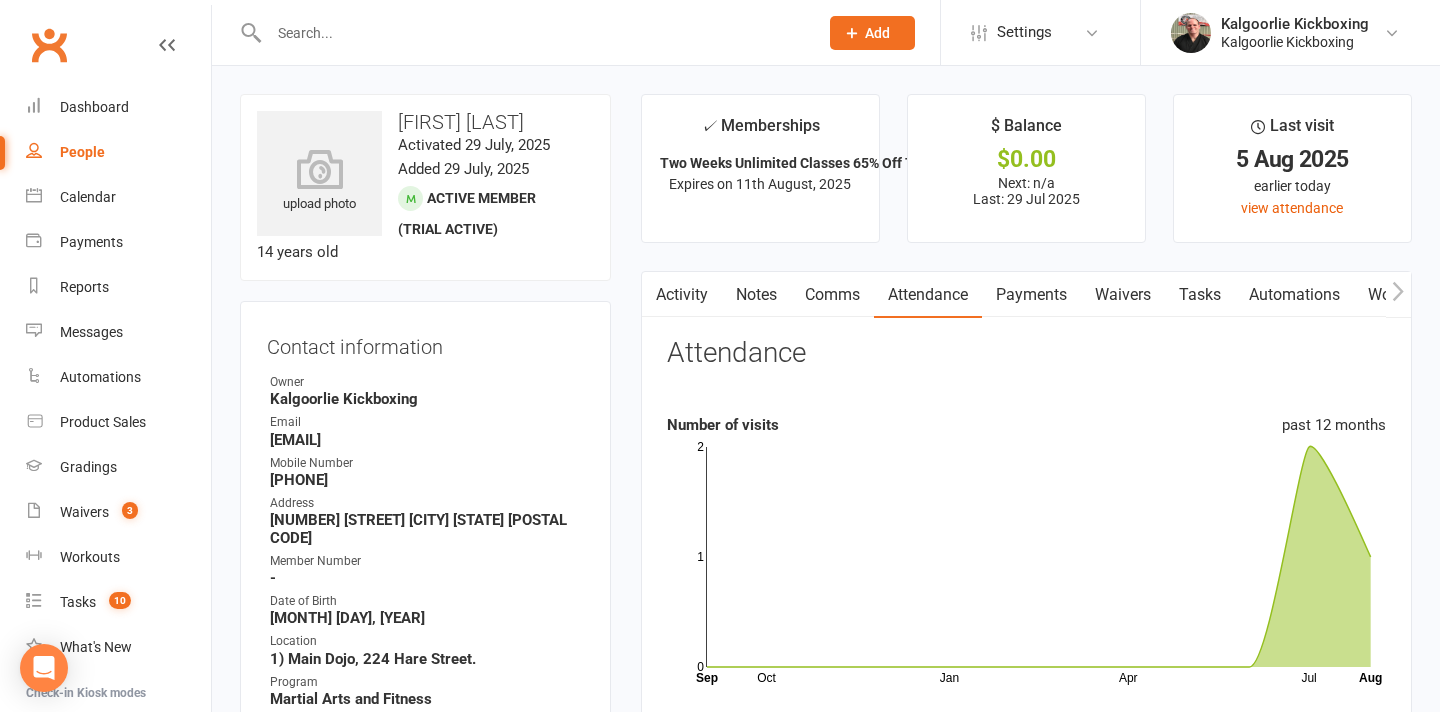 click on "Activity" at bounding box center (682, 295) 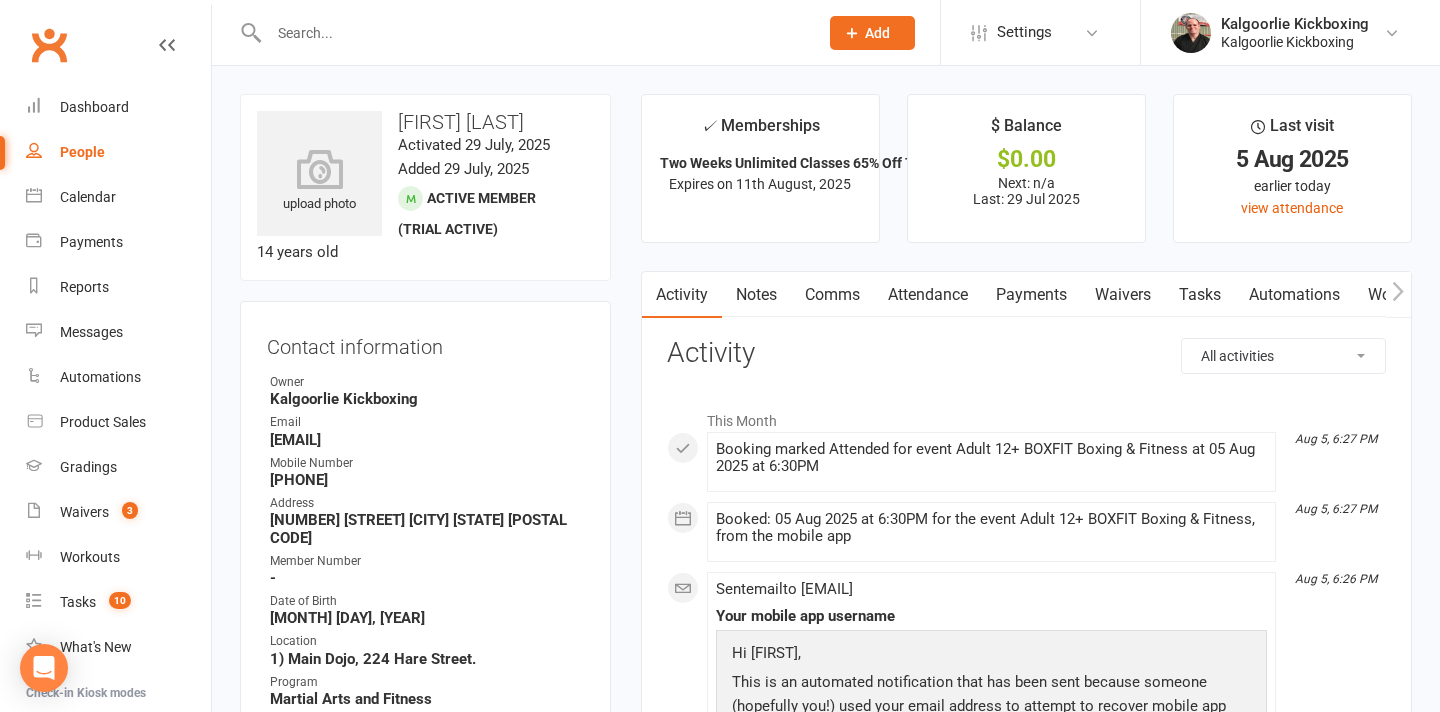 click on "Attendance" at bounding box center [928, 295] 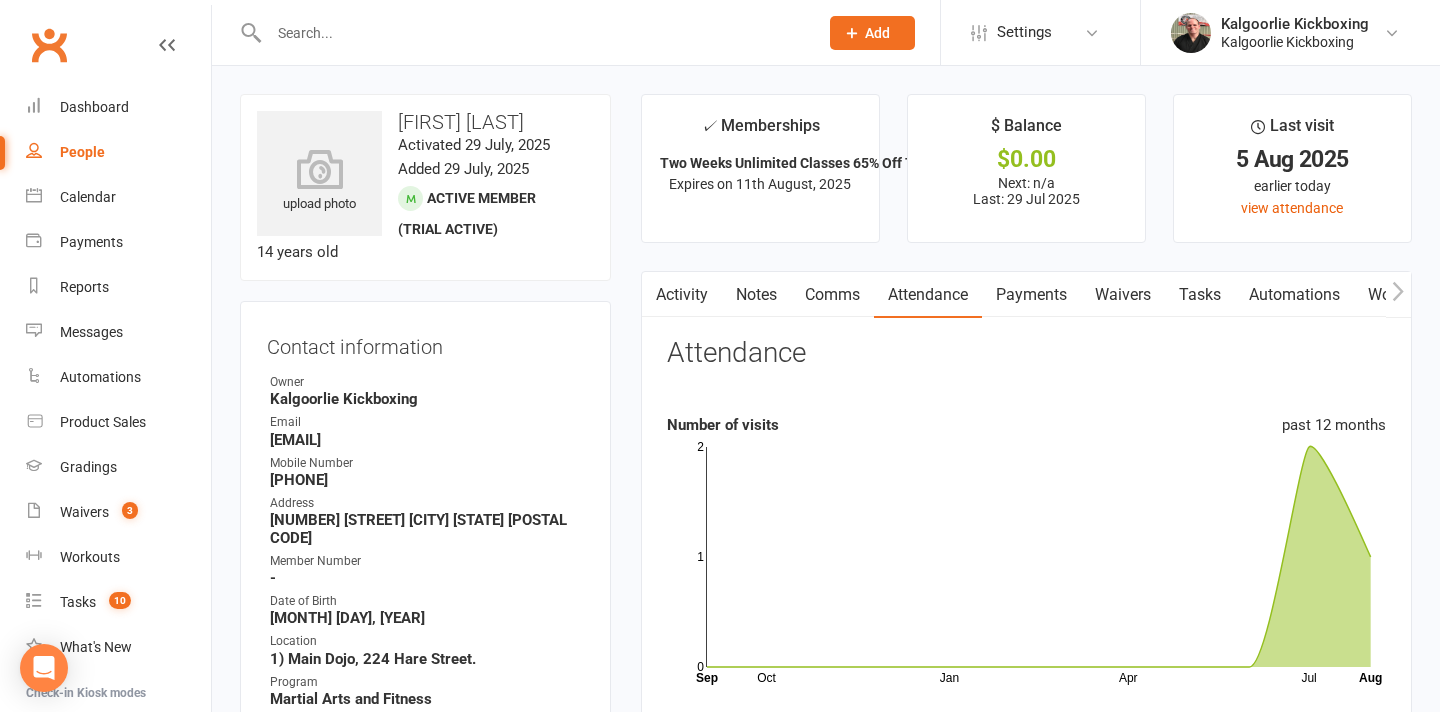 click on "Activity" at bounding box center (682, 295) 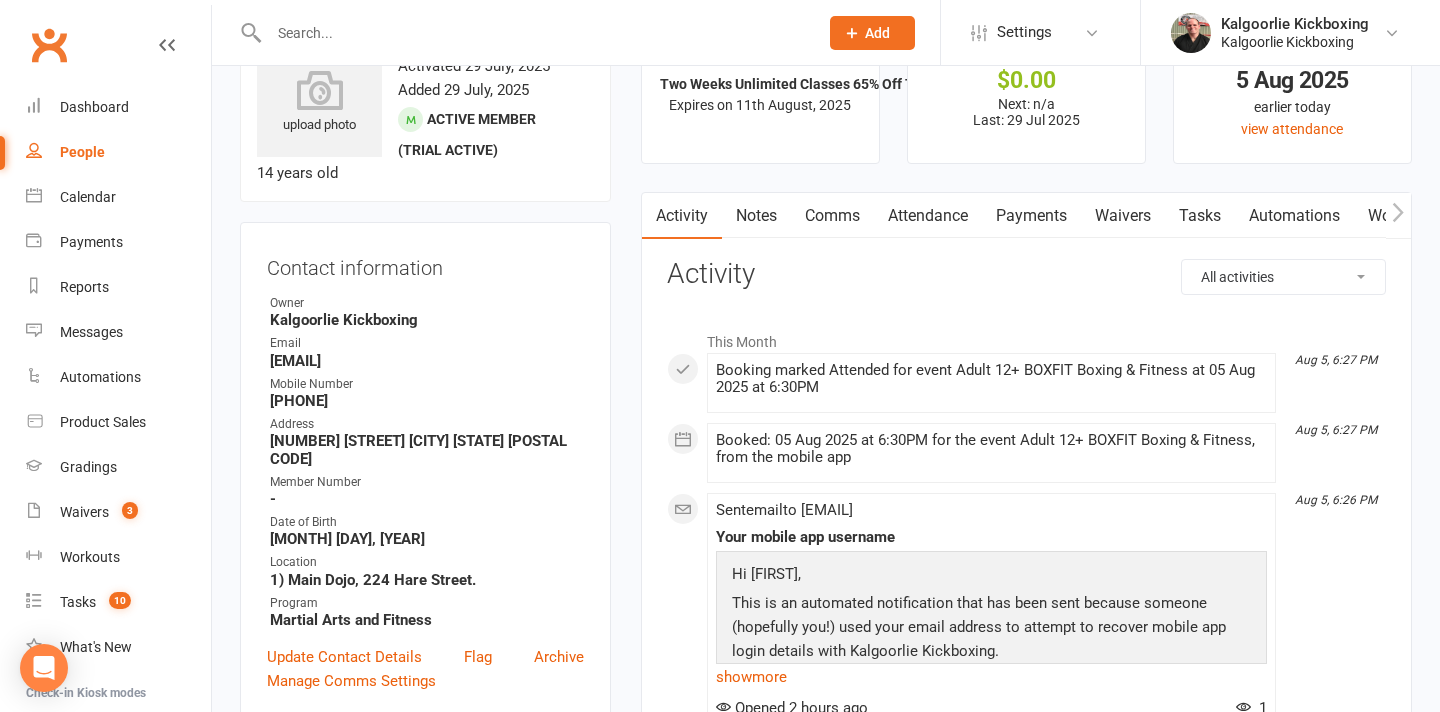 scroll, scrollTop: 0, scrollLeft: 0, axis: both 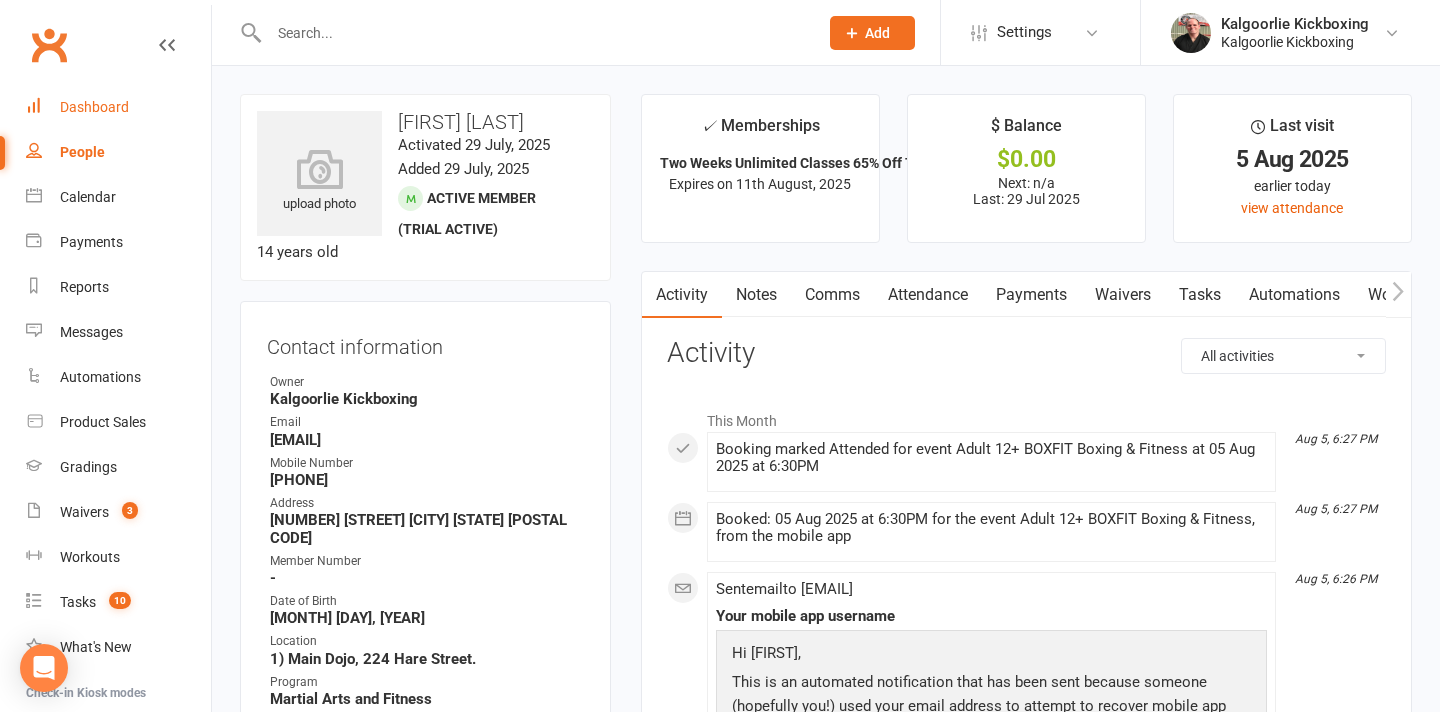 click on "Dashboard" at bounding box center [94, 107] 